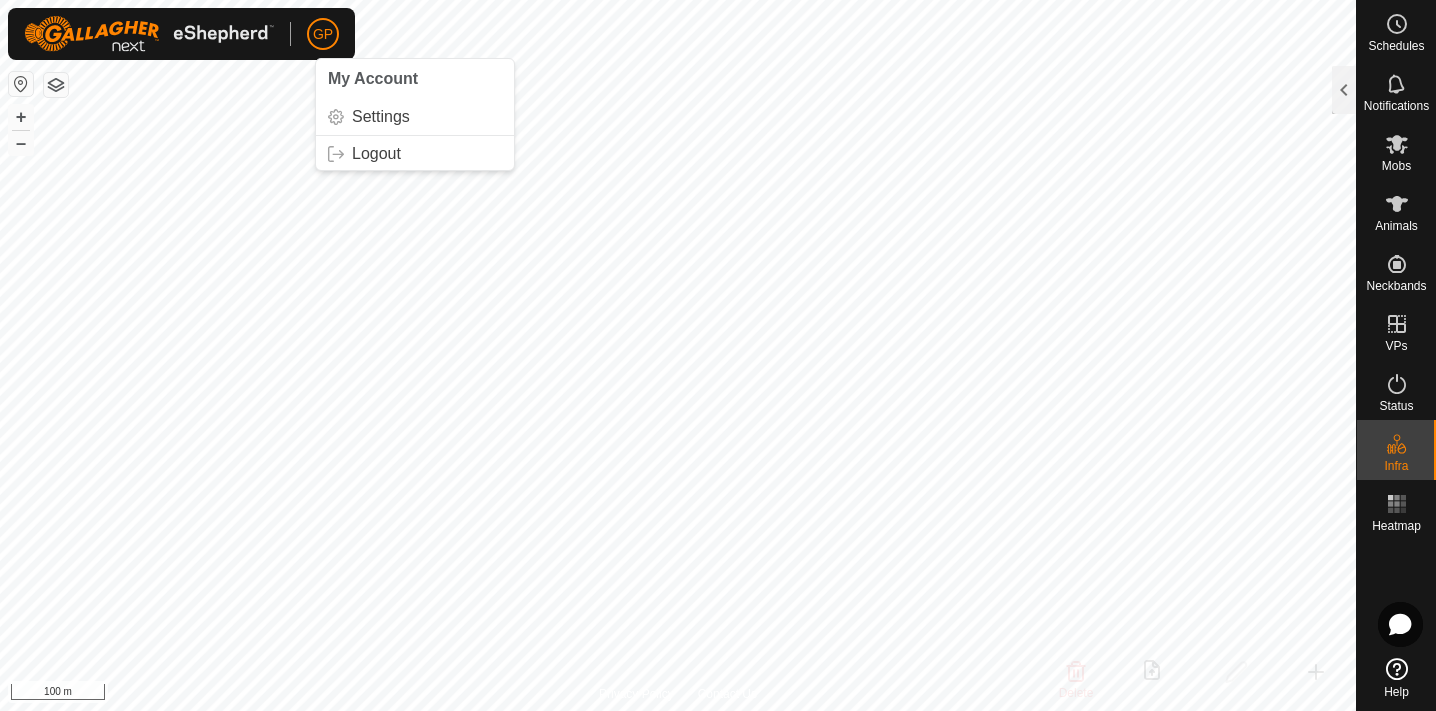 scroll, scrollTop: 0, scrollLeft: 0, axis: both 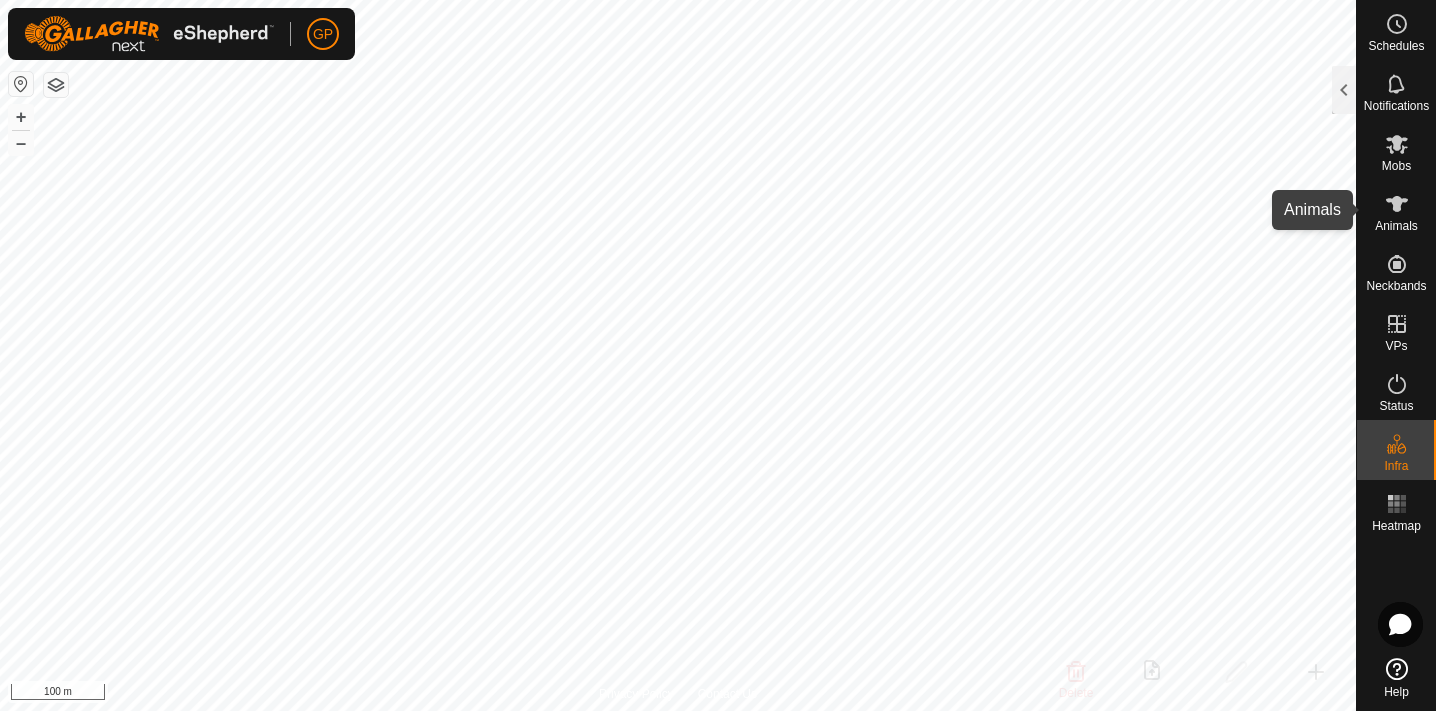 click on "Animals" at bounding box center [1396, 226] 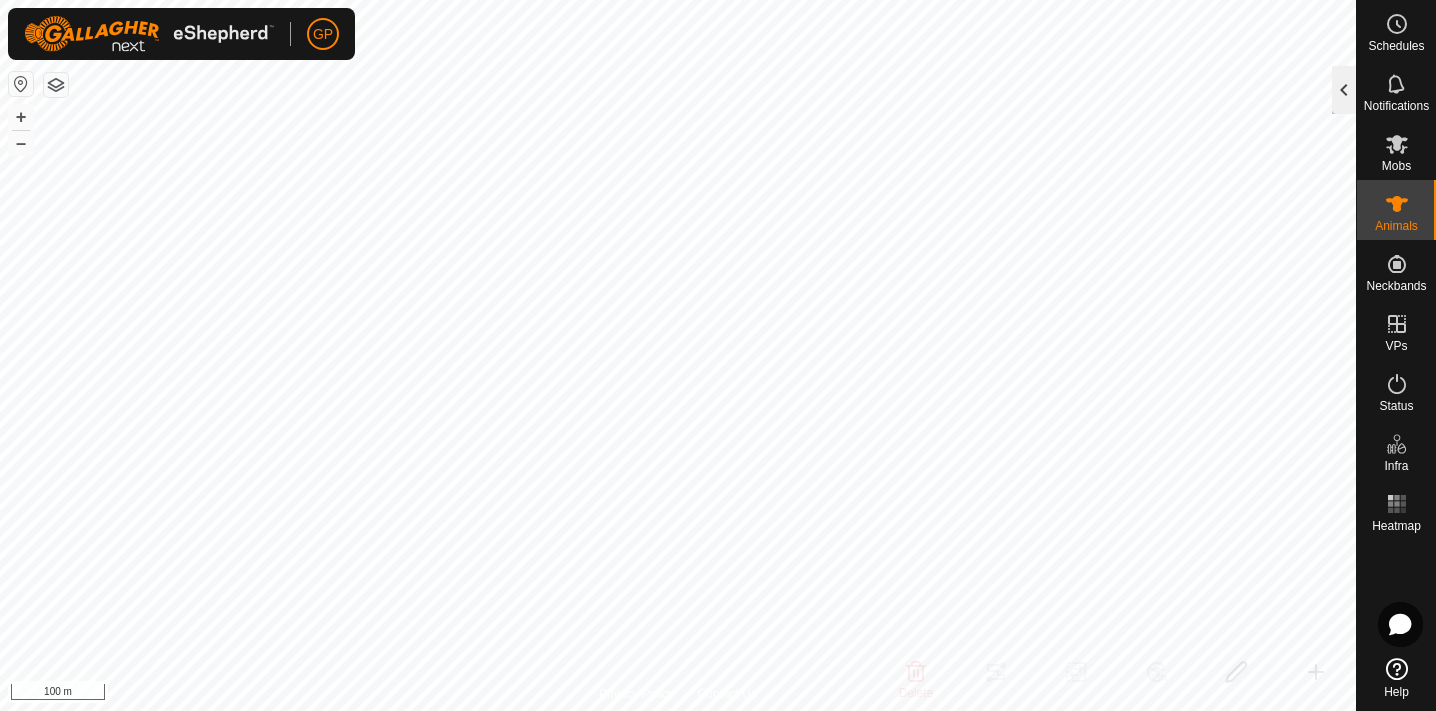click 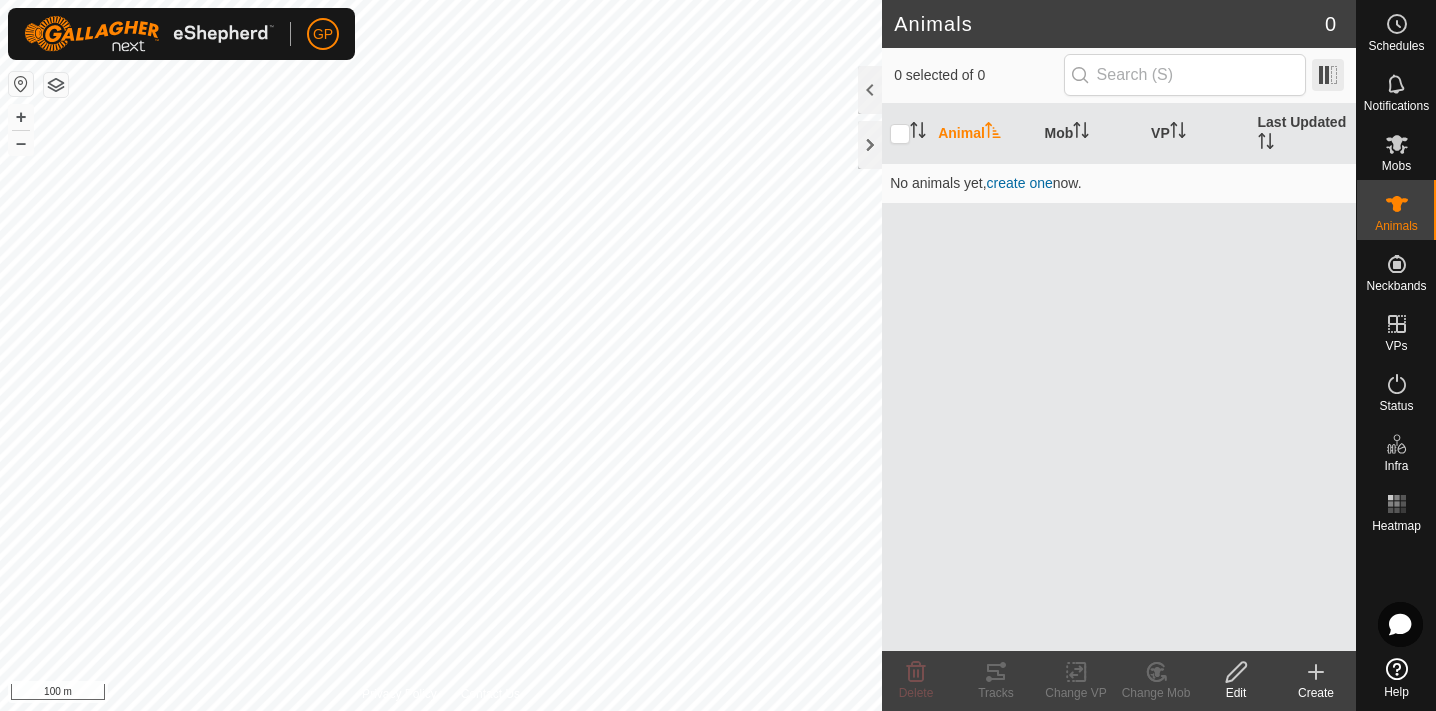 click at bounding box center (1328, 75) 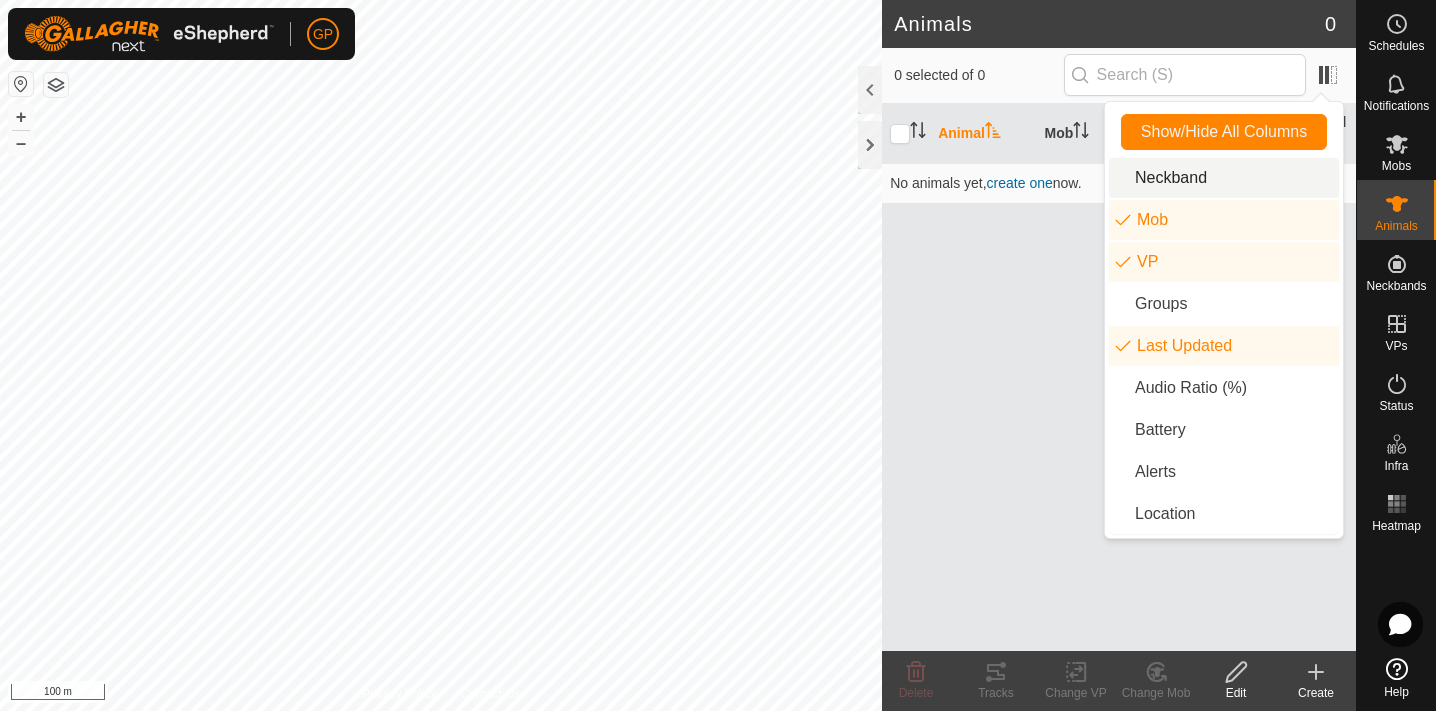 click on "Animal   Mob   VP   Last Updated   No animals yet,    create one   now." at bounding box center (1119, 377) 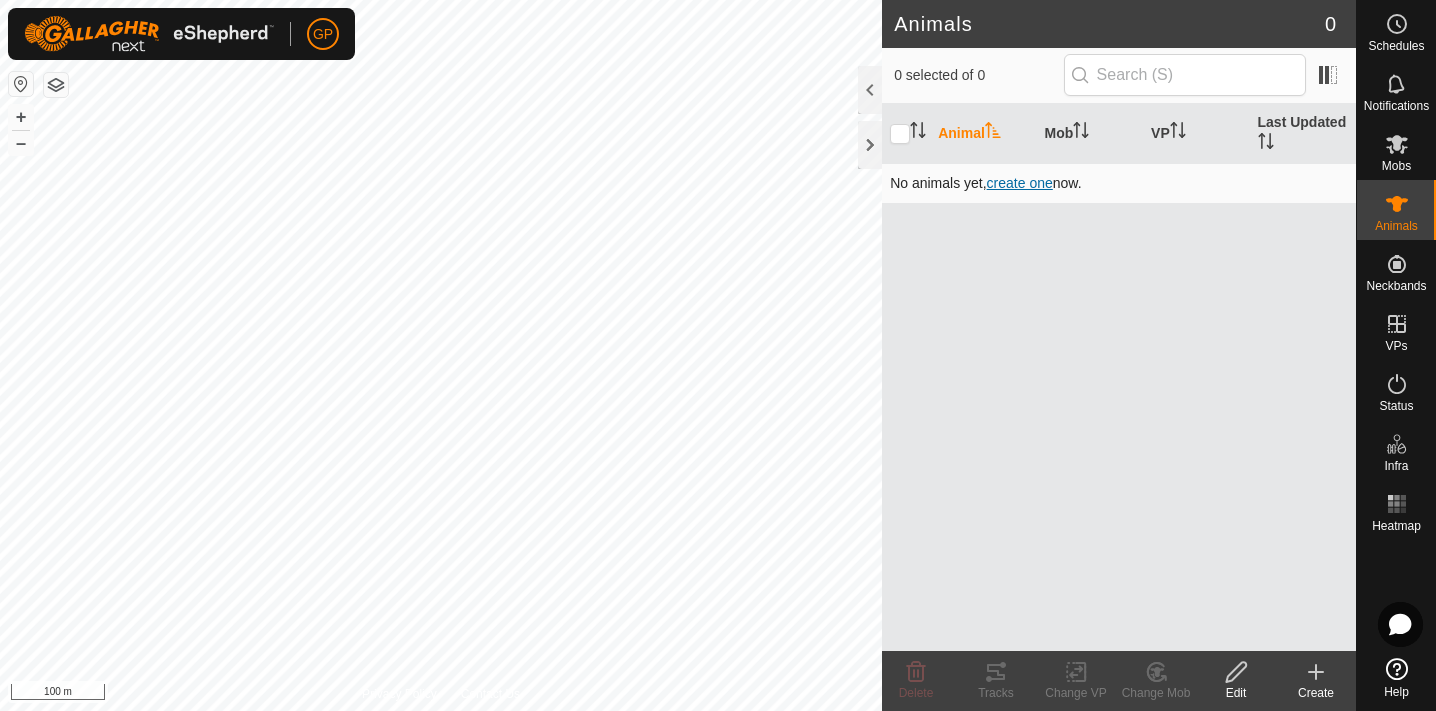 click on "create one" at bounding box center (1020, 183) 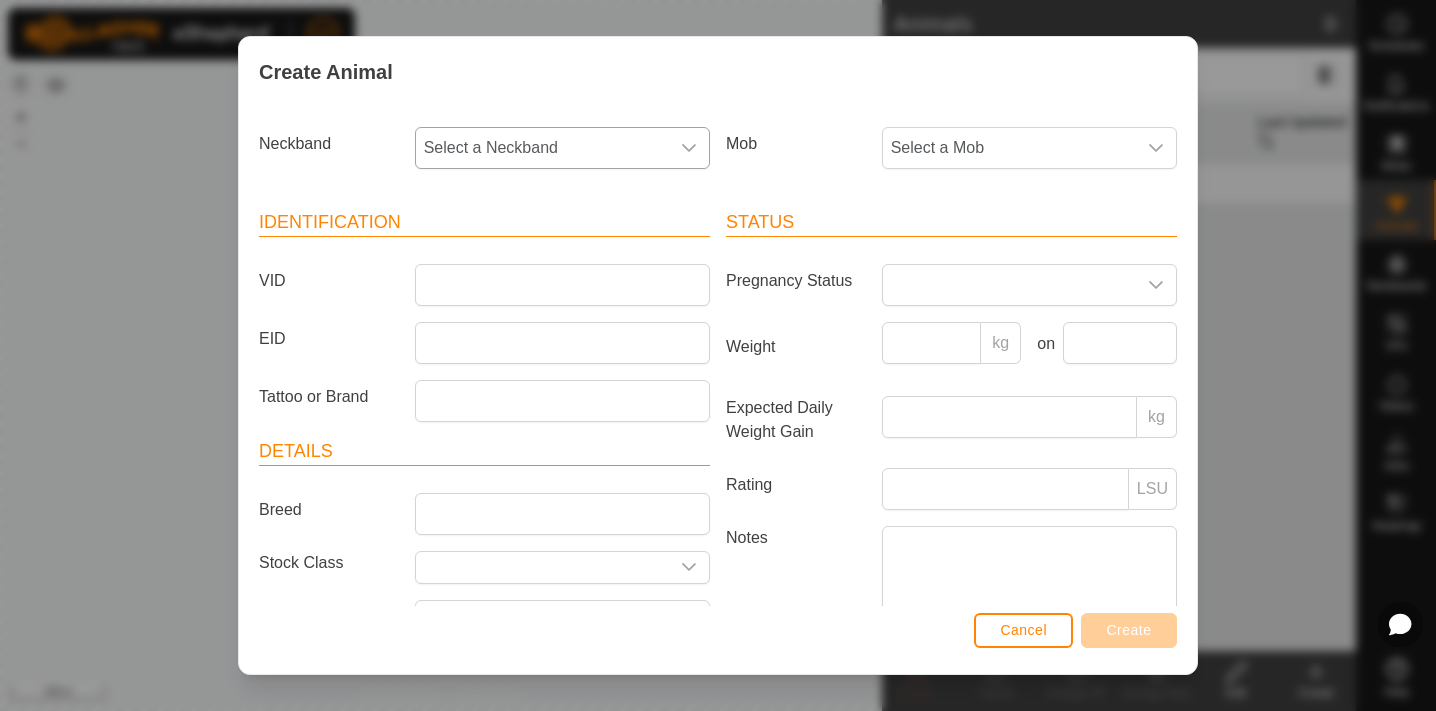 click on "Select a Neckband" at bounding box center [542, 148] 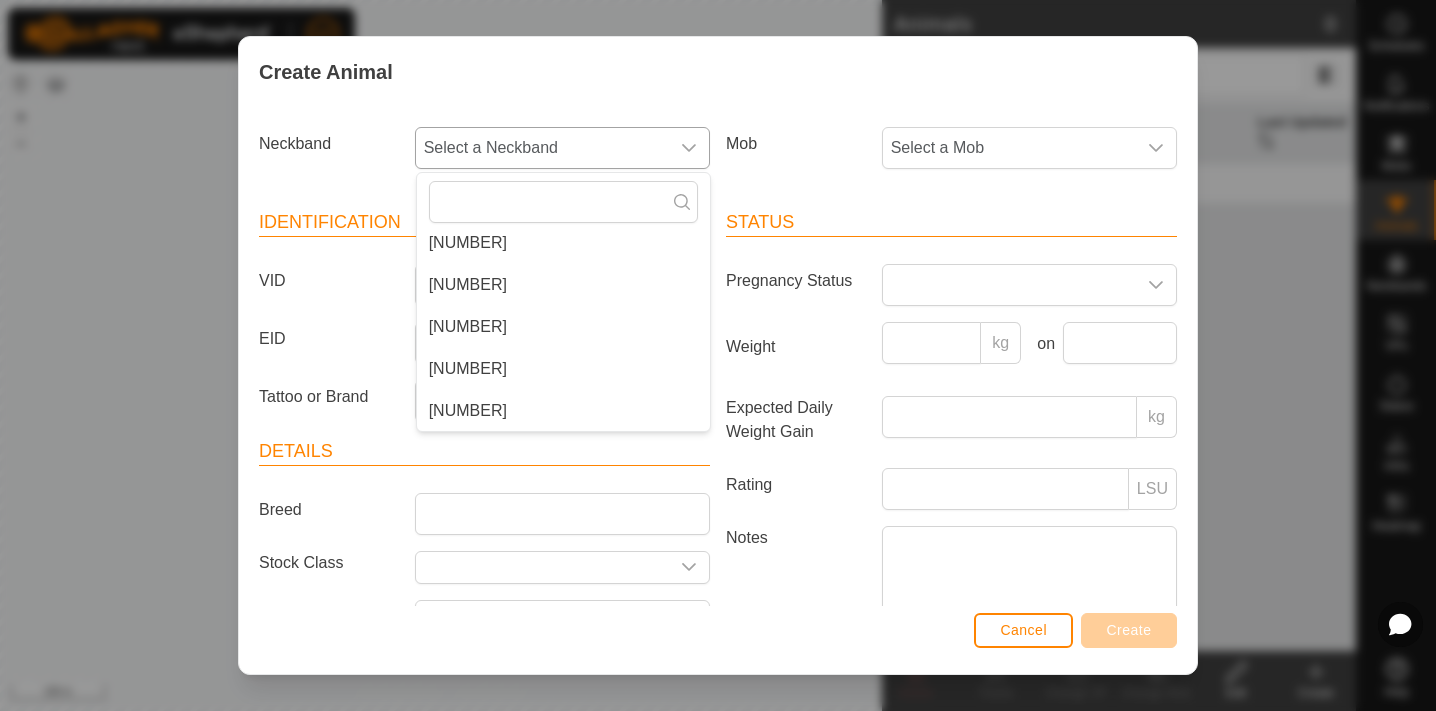 scroll, scrollTop: 0, scrollLeft: 0, axis: both 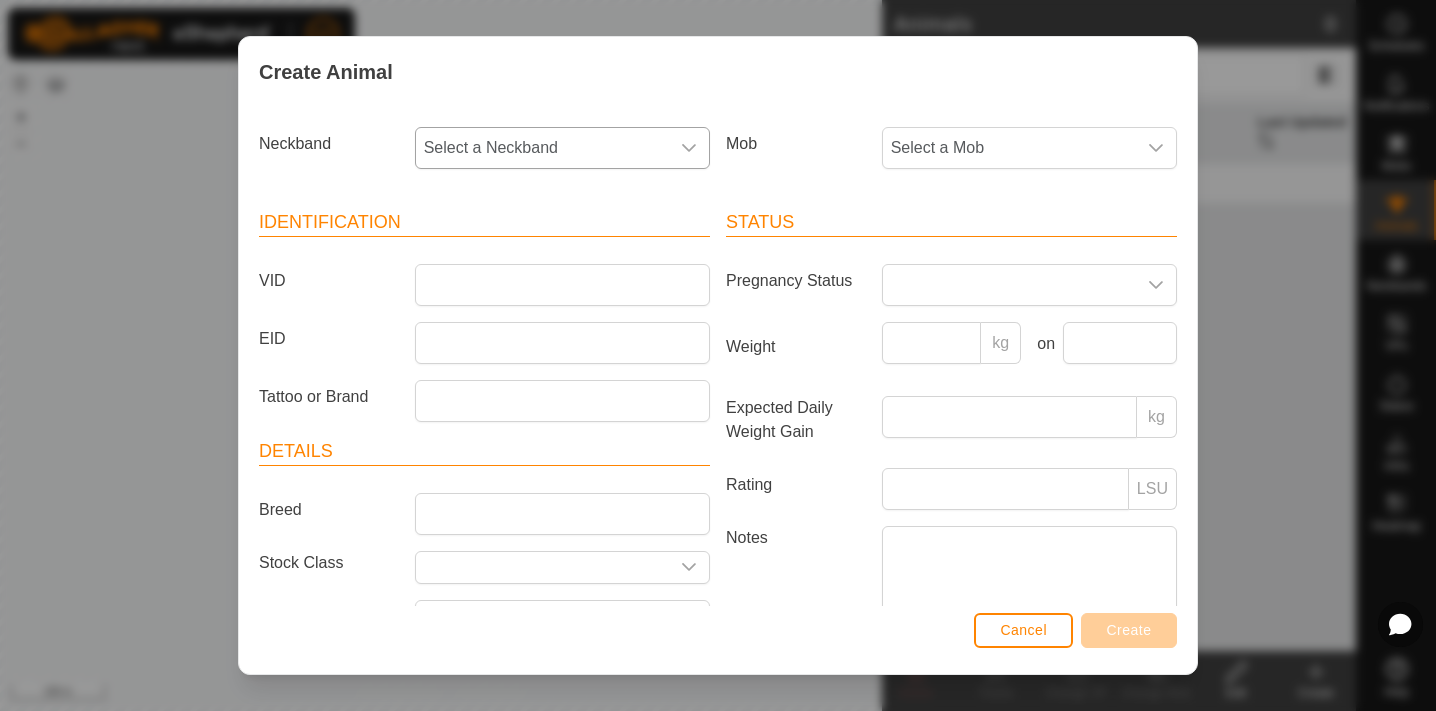 click 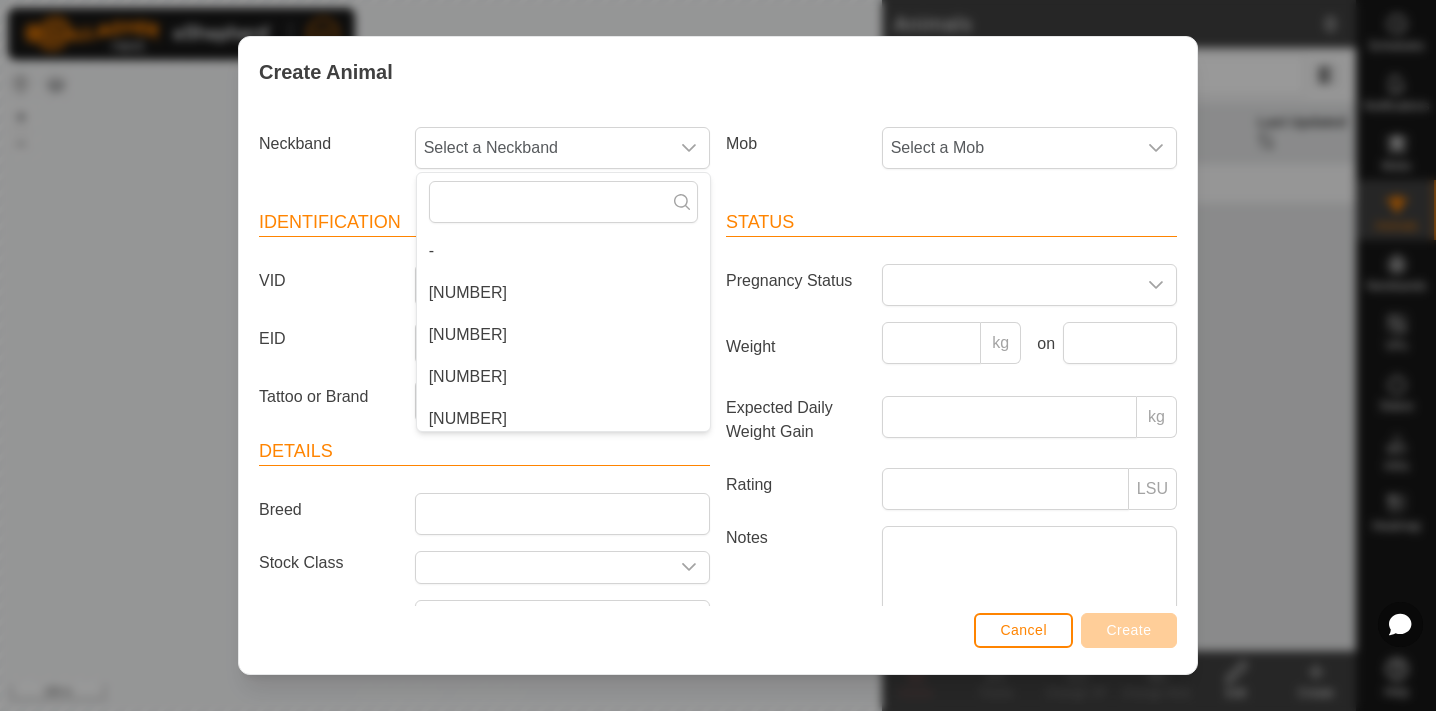 scroll, scrollTop: 0, scrollLeft: 0, axis: both 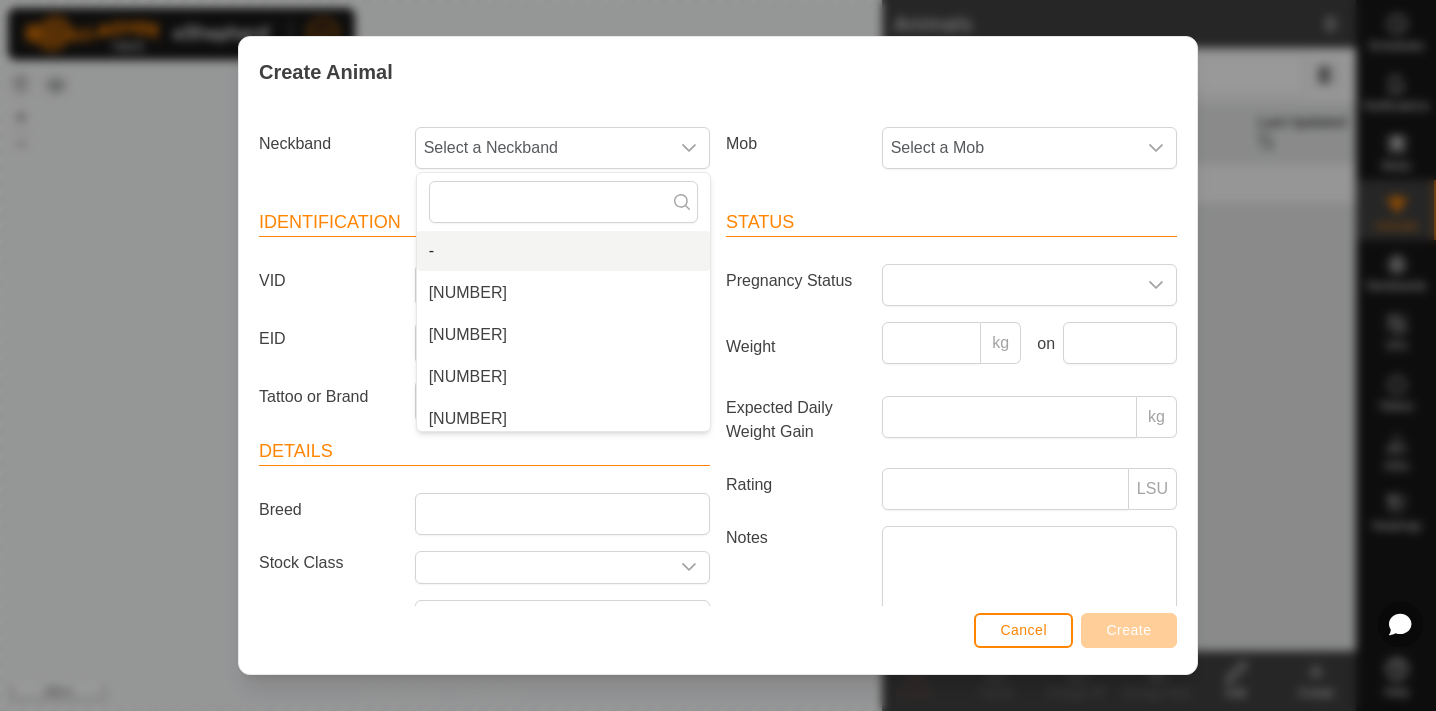 click on "-" at bounding box center [563, 251] 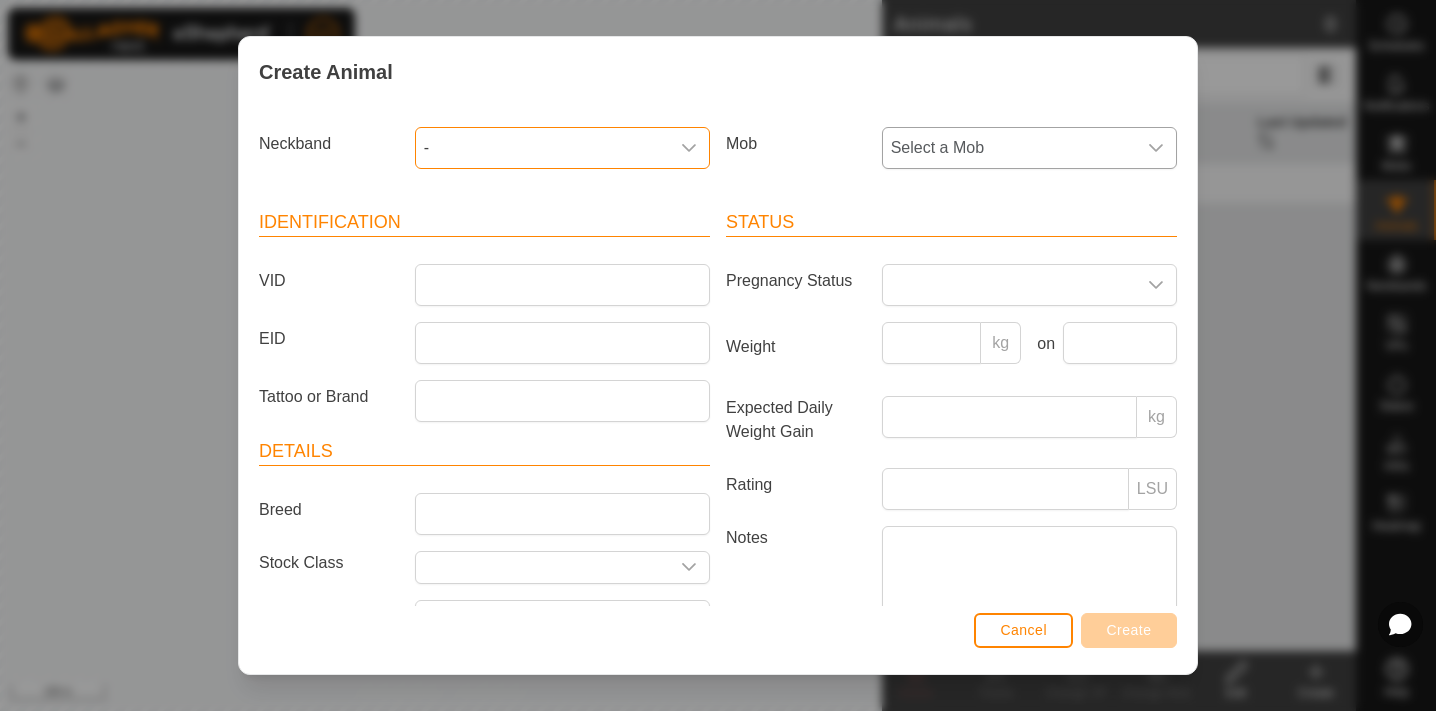 click on "Select a Mob" at bounding box center [1009, 148] 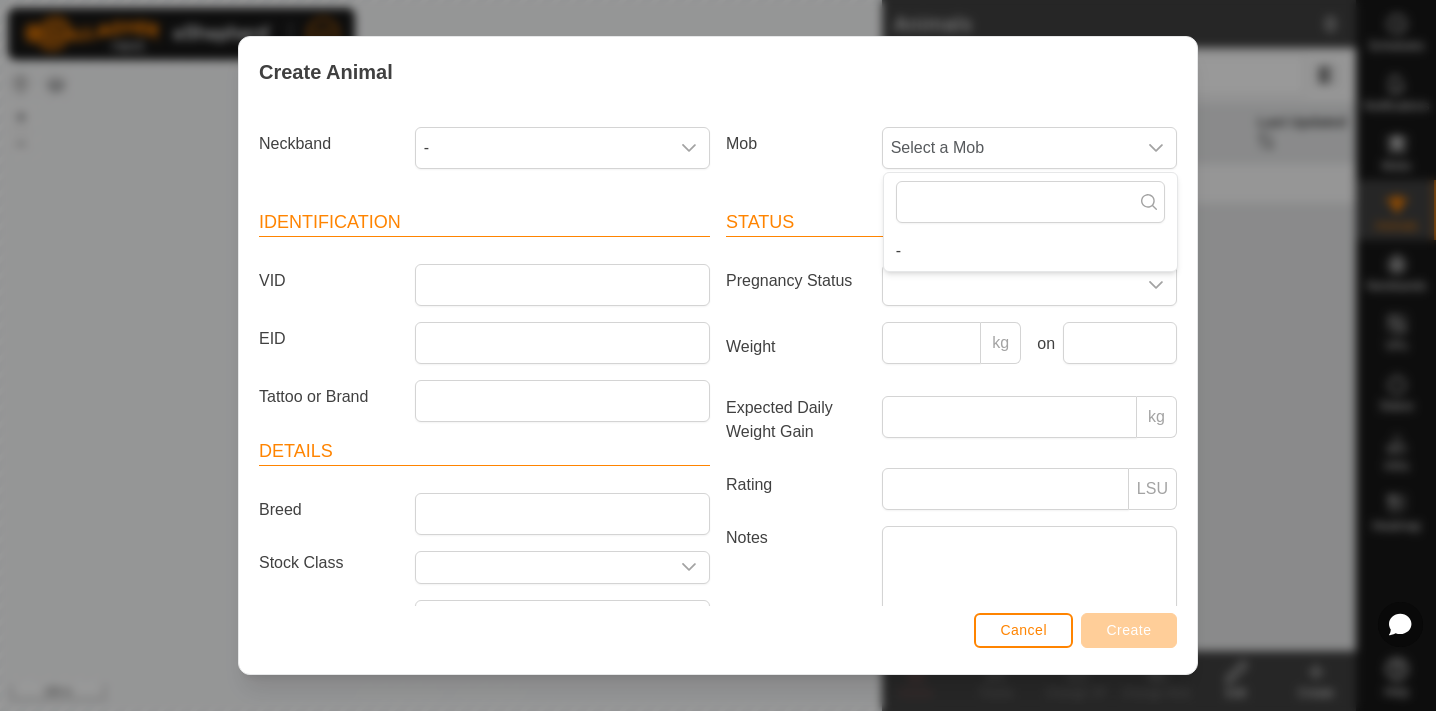 click on "Mob Select a Mob -" at bounding box center (951, 156) 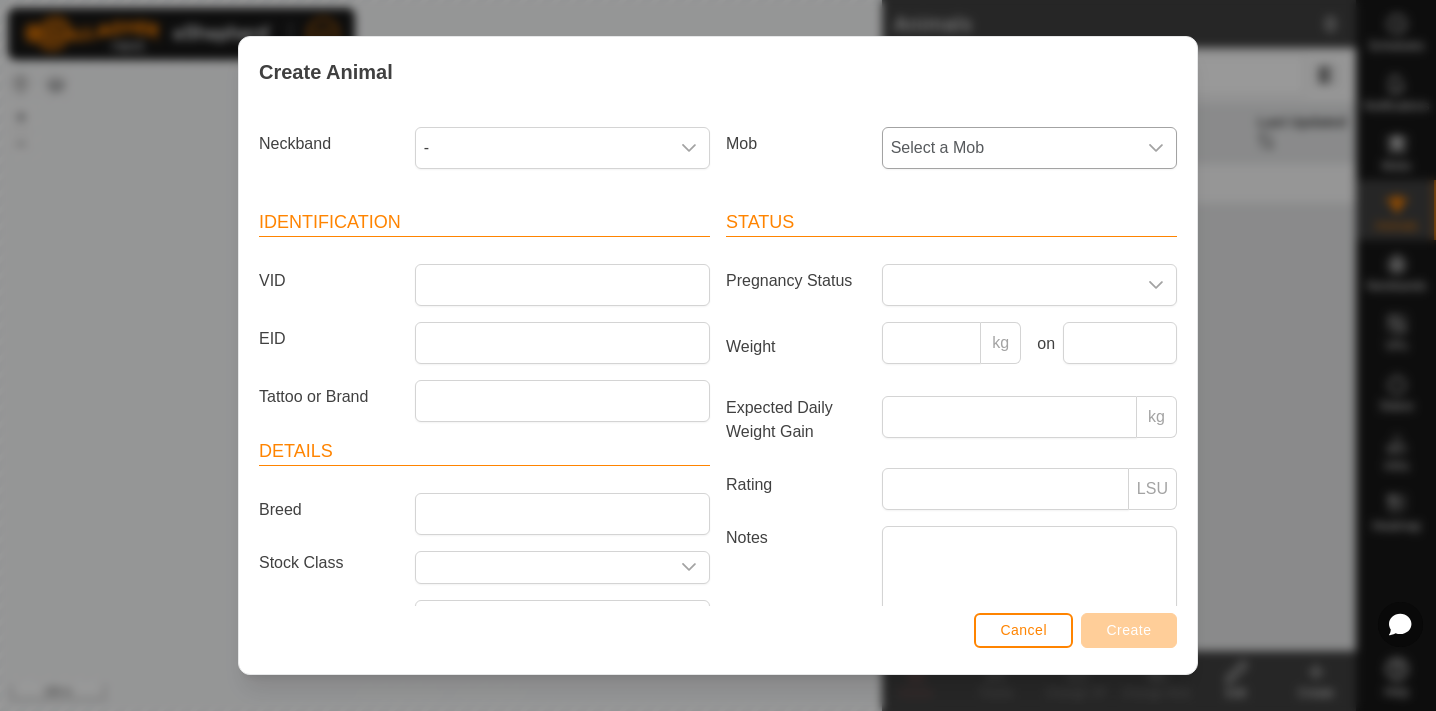 click on "Select a Mob" at bounding box center (1009, 148) 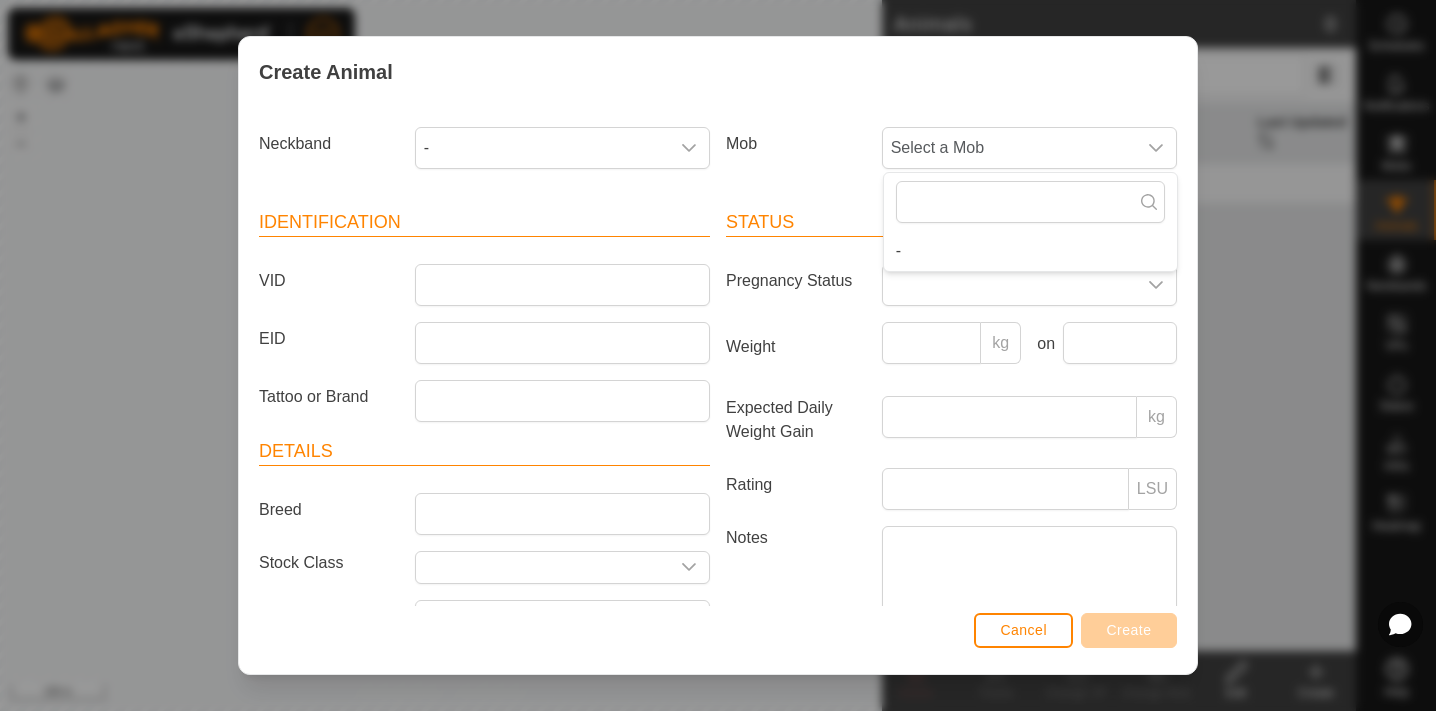 click on "Mob" at bounding box center [796, 144] 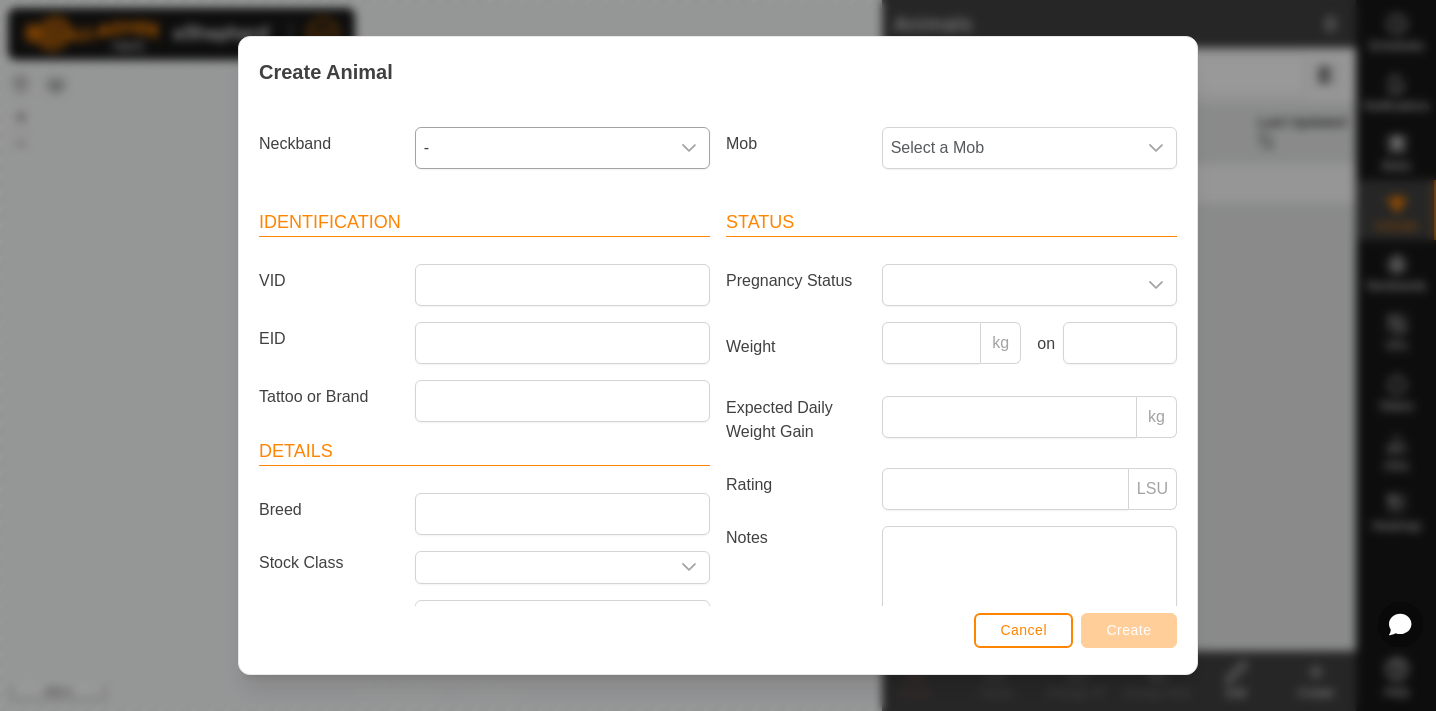 click on "-" at bounding box center (542, 148) 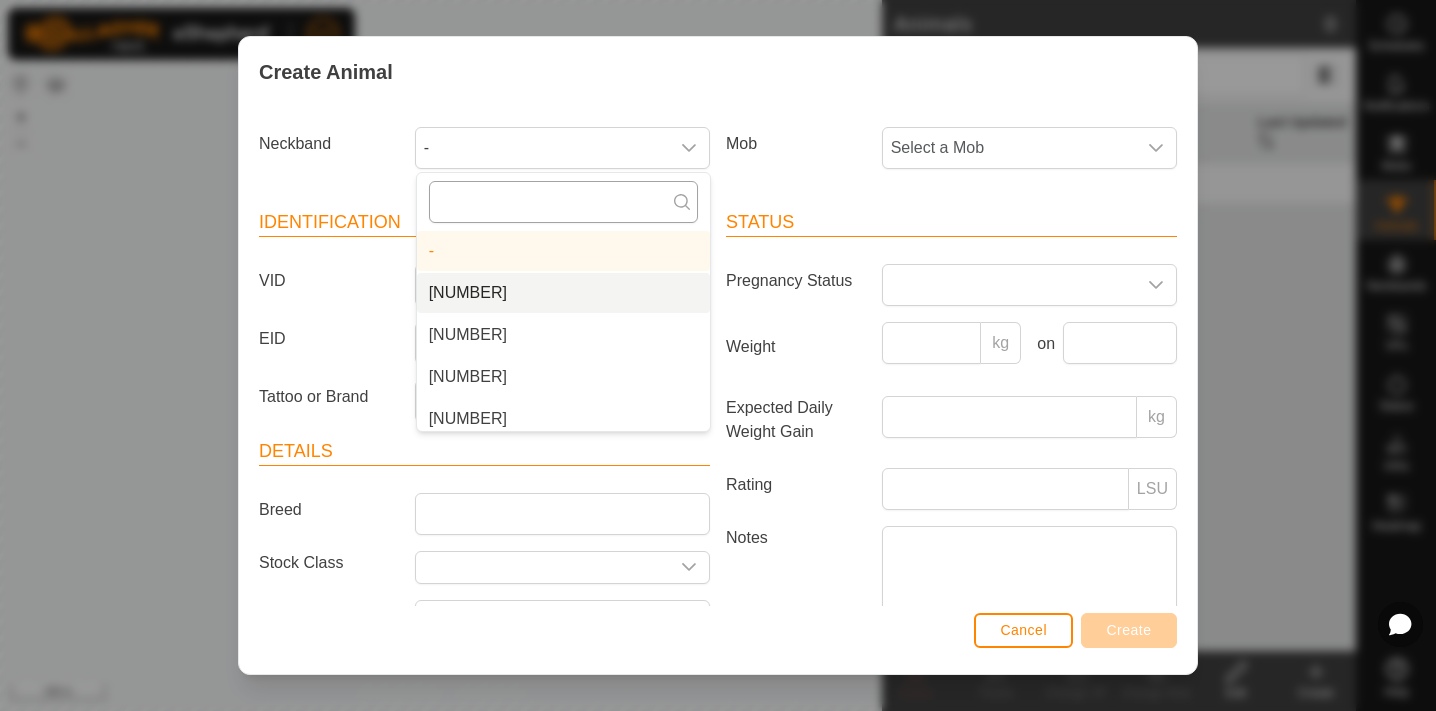scroll, scrollTop: 0, scrollLeft: 0, axis: both 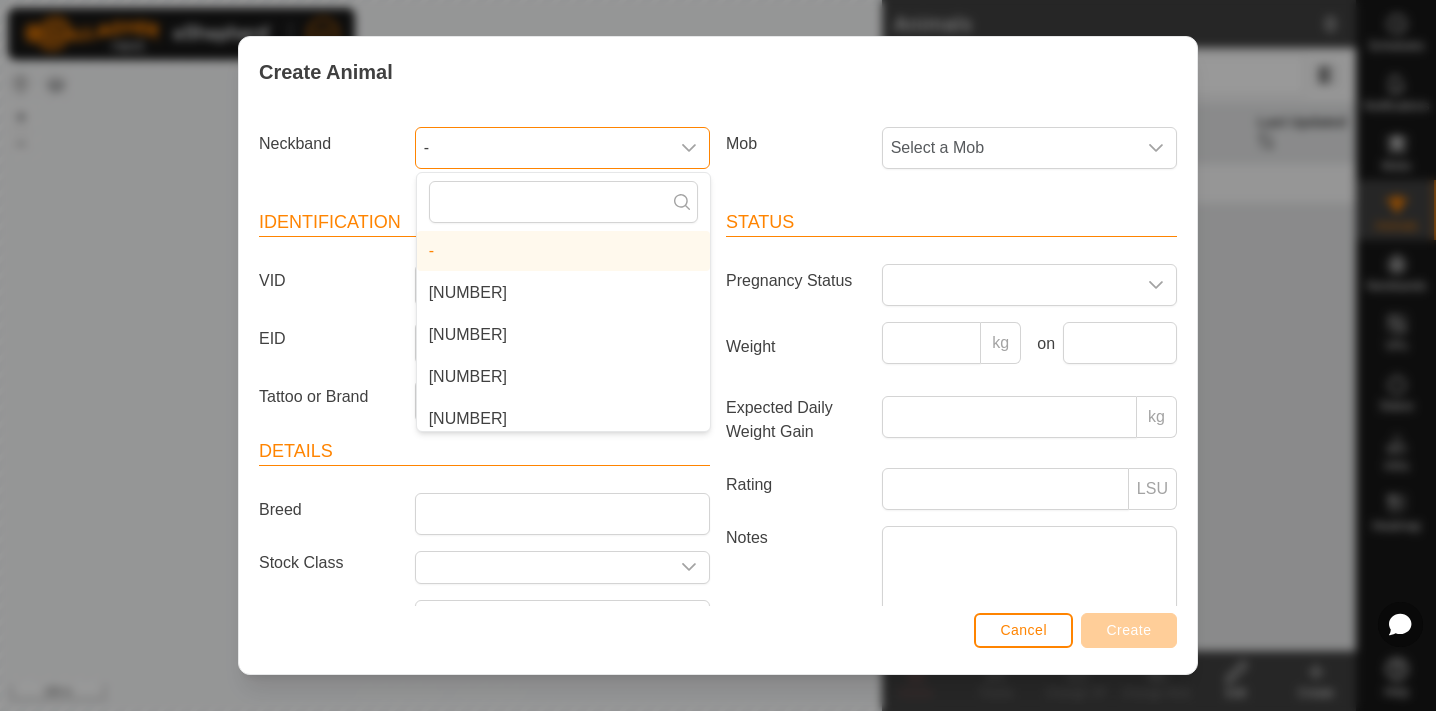 click on "-" at bounding box center [542, 148] 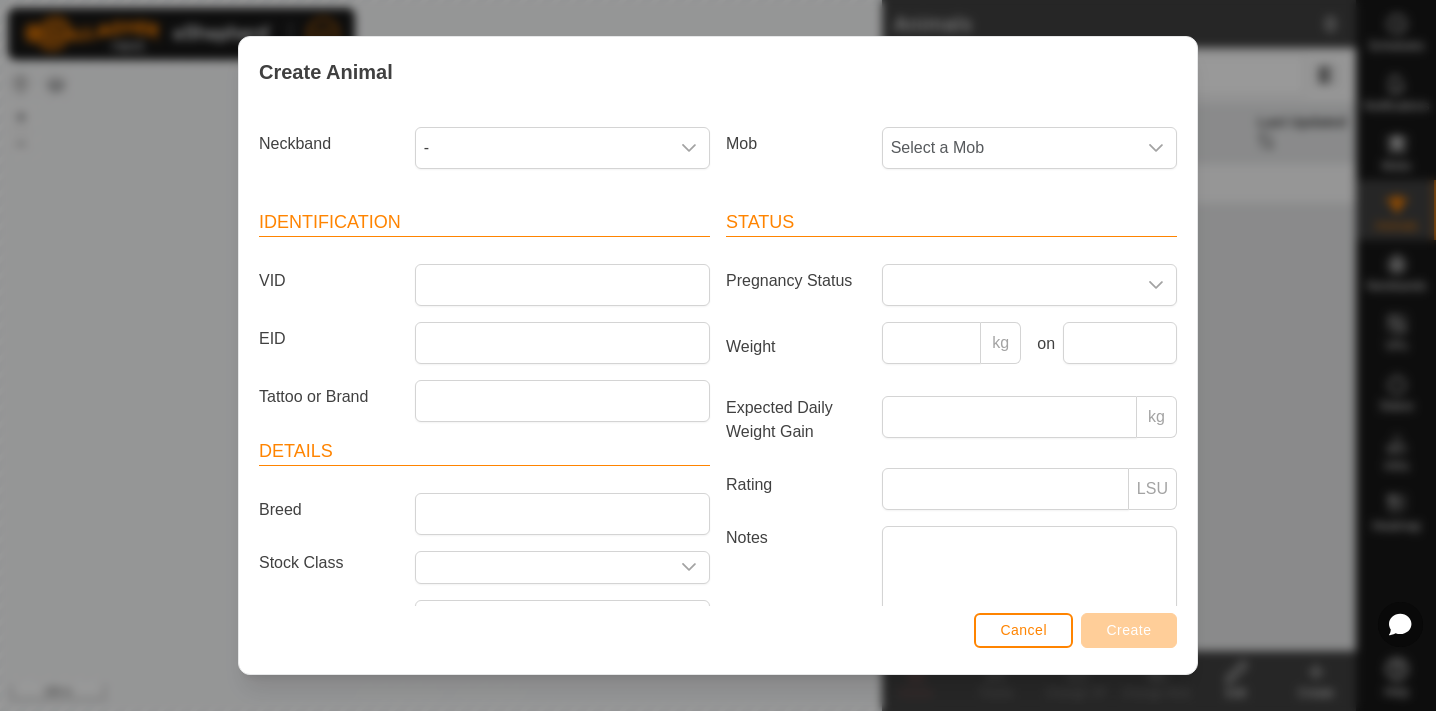 click on "Neckband -" at bounding box center (484, 156) 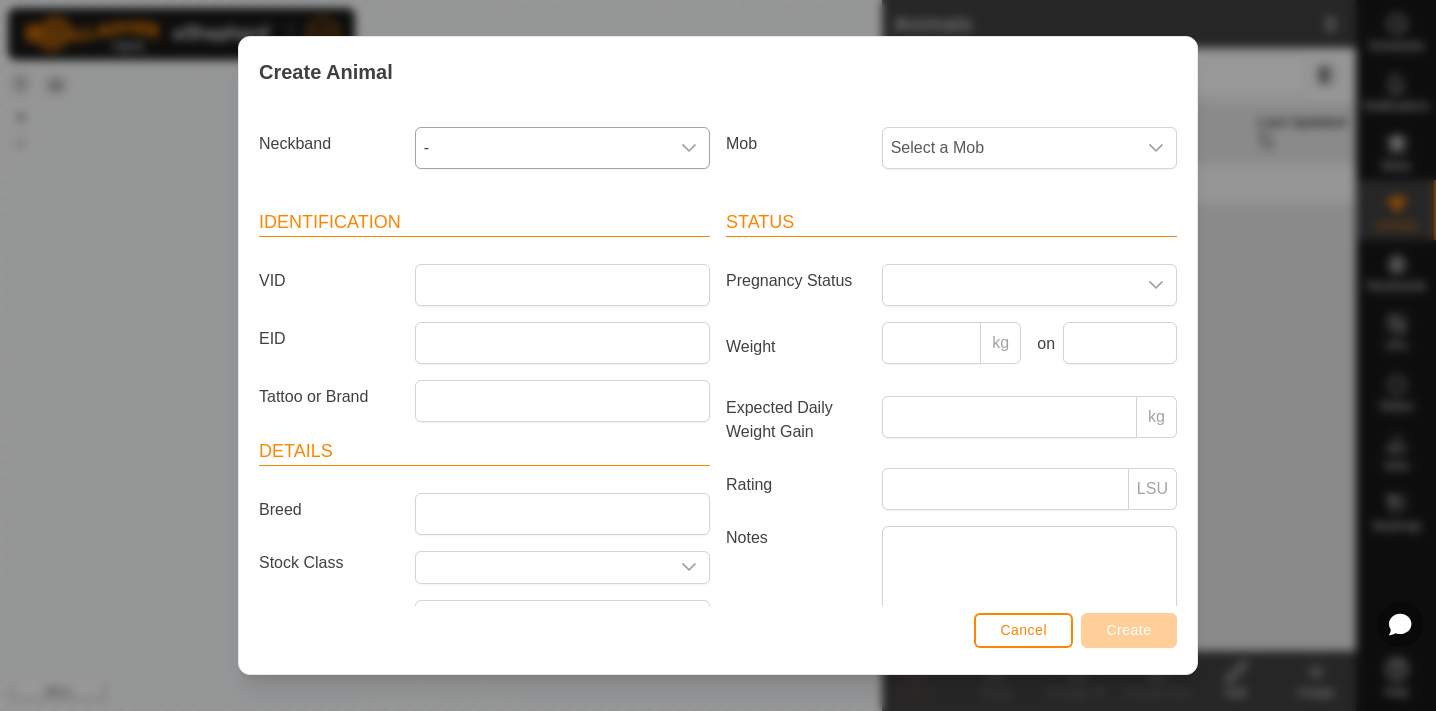 click on "-" at bounding box center (542, 148) 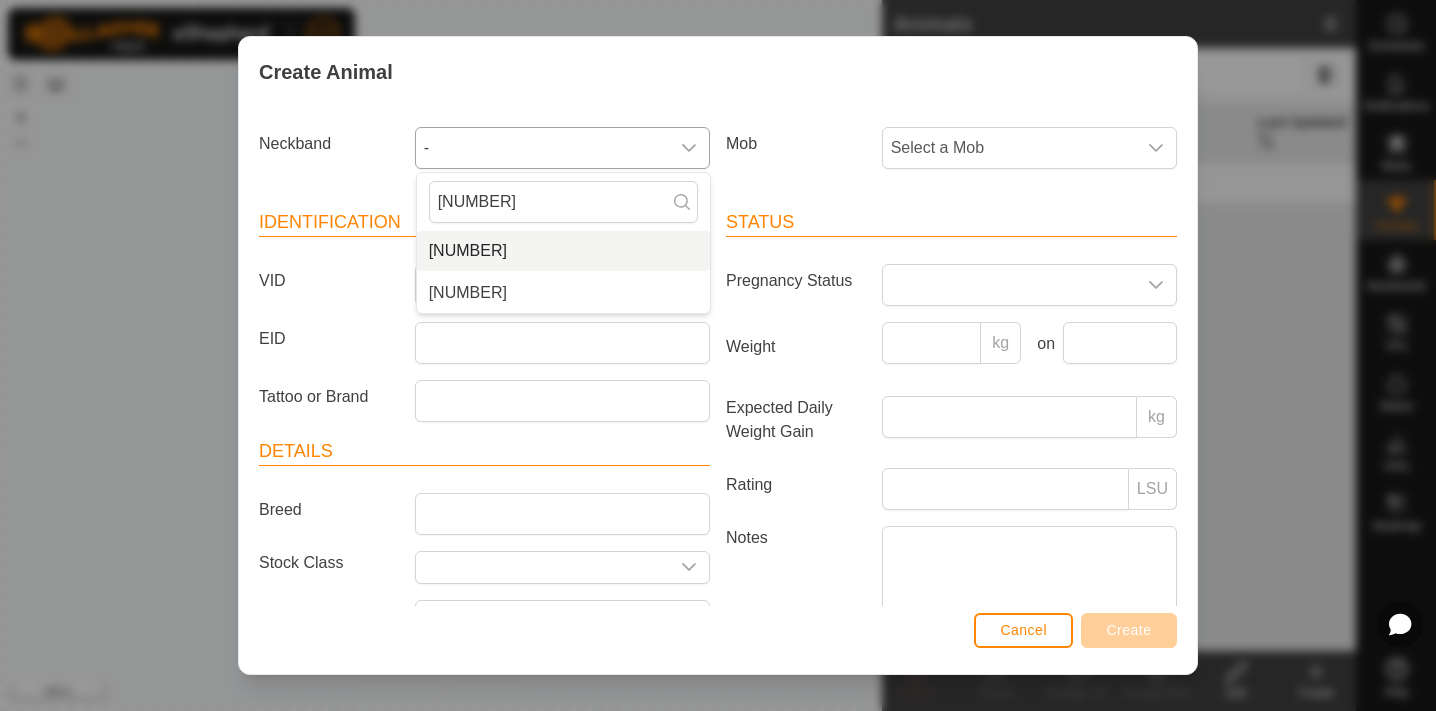 type on "[NUMBER]" 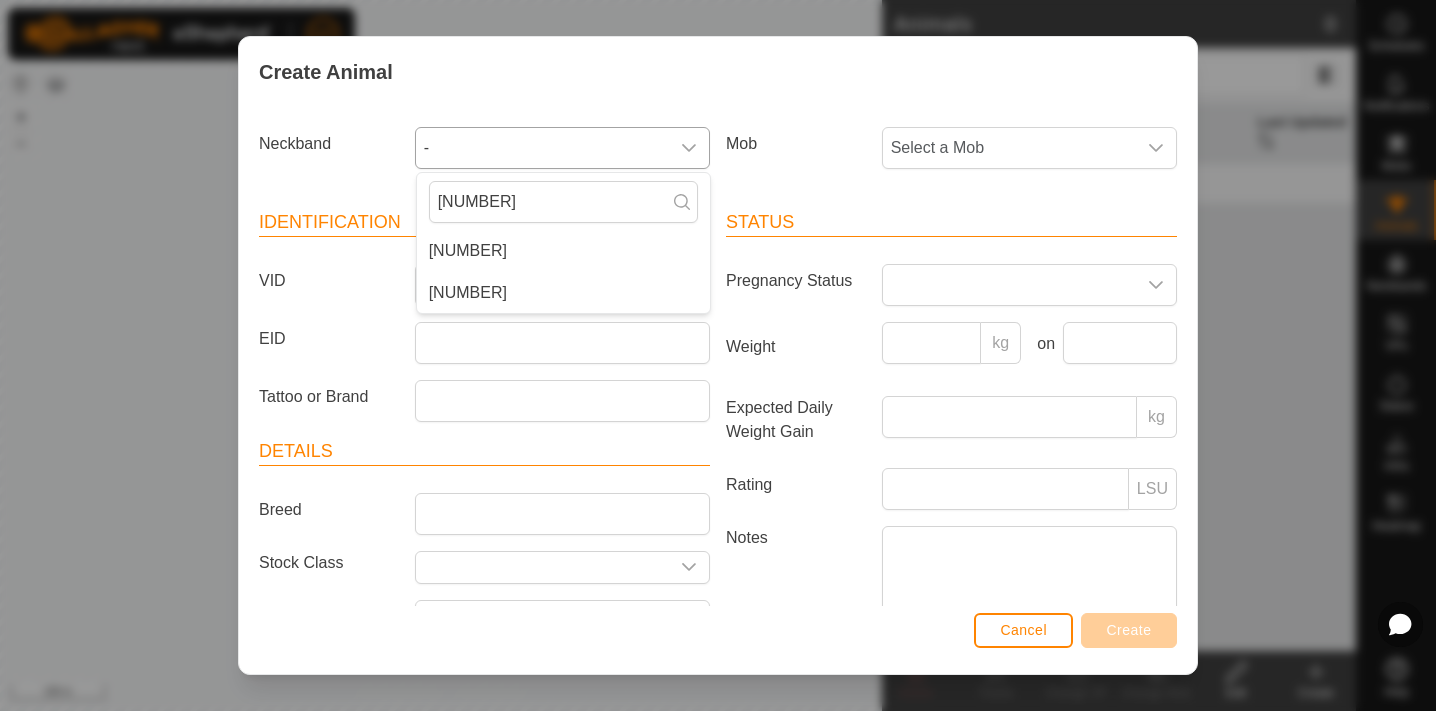 click on "[NUMBER]" at bounding box center [563, 251] 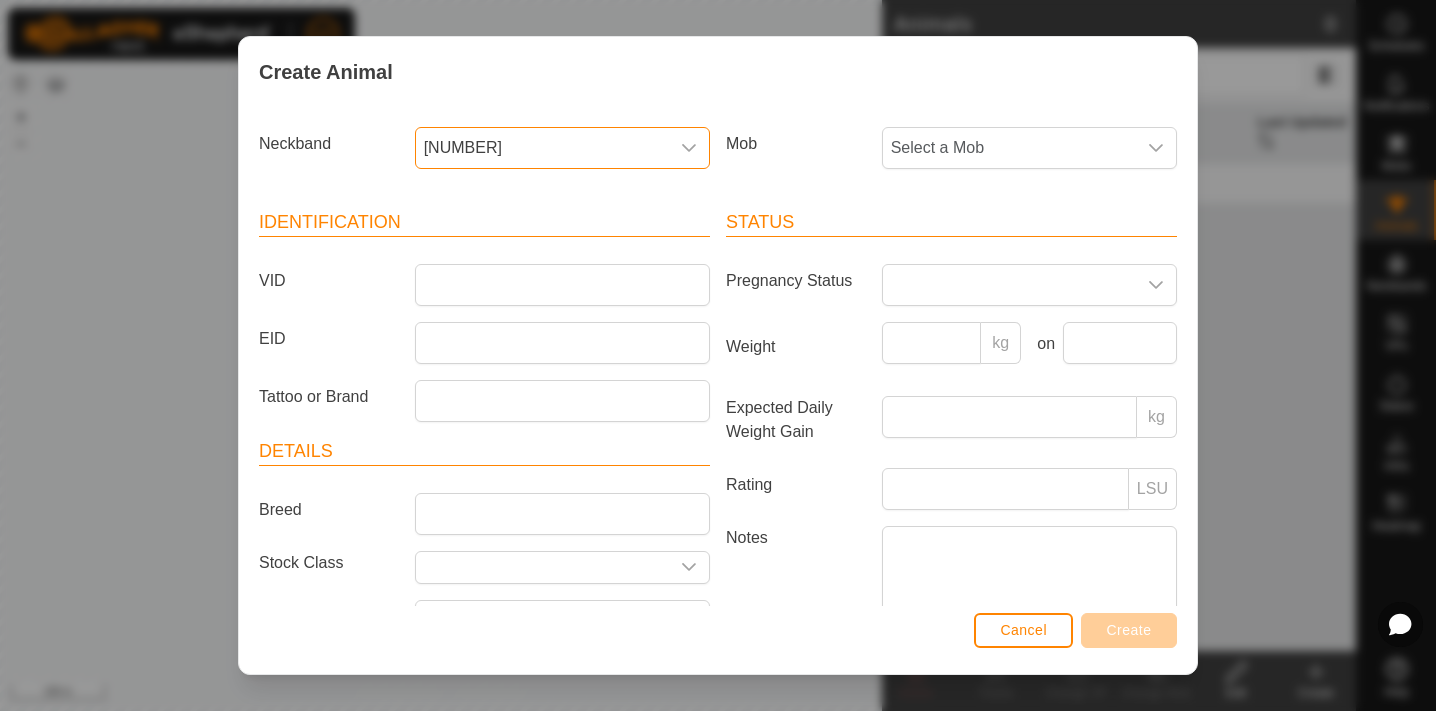 click on "Mob" at bounding box center (796, 144) 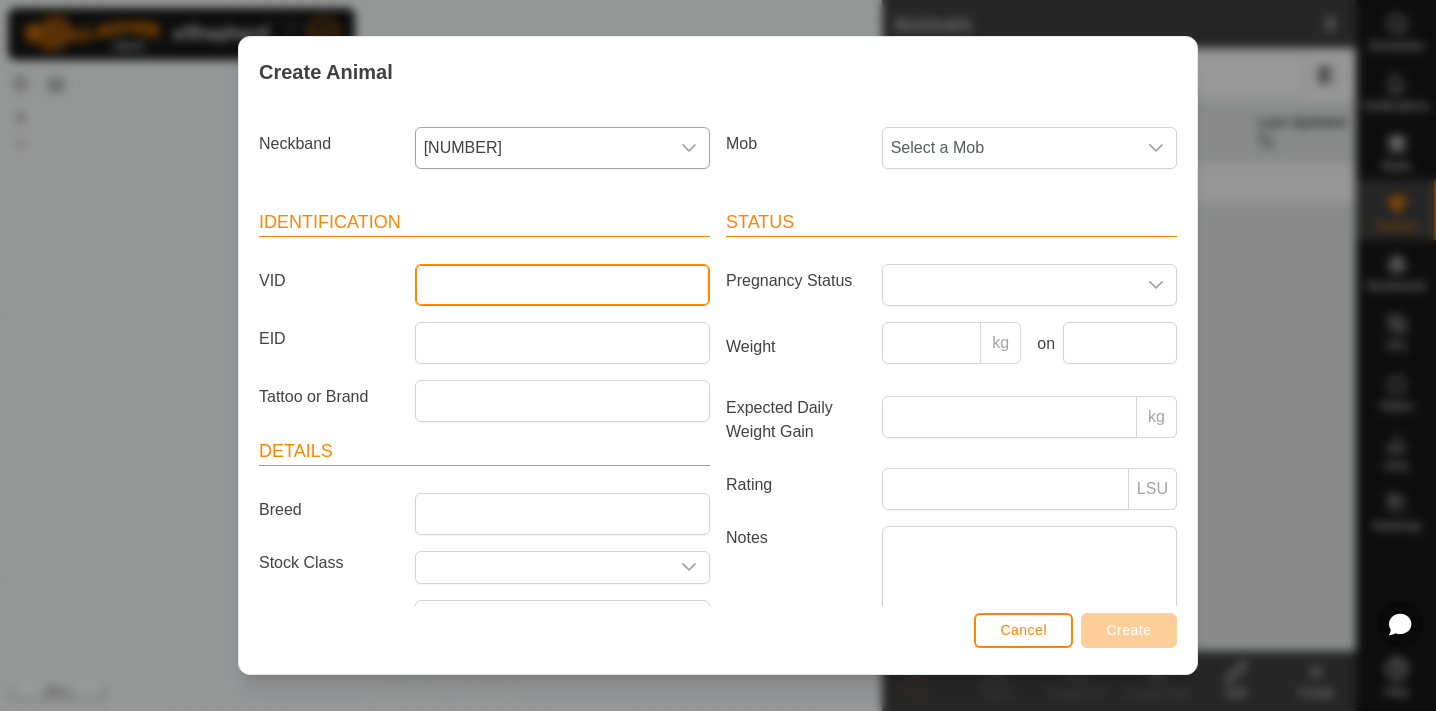 click on "VID" at bounding box center [562, 285] 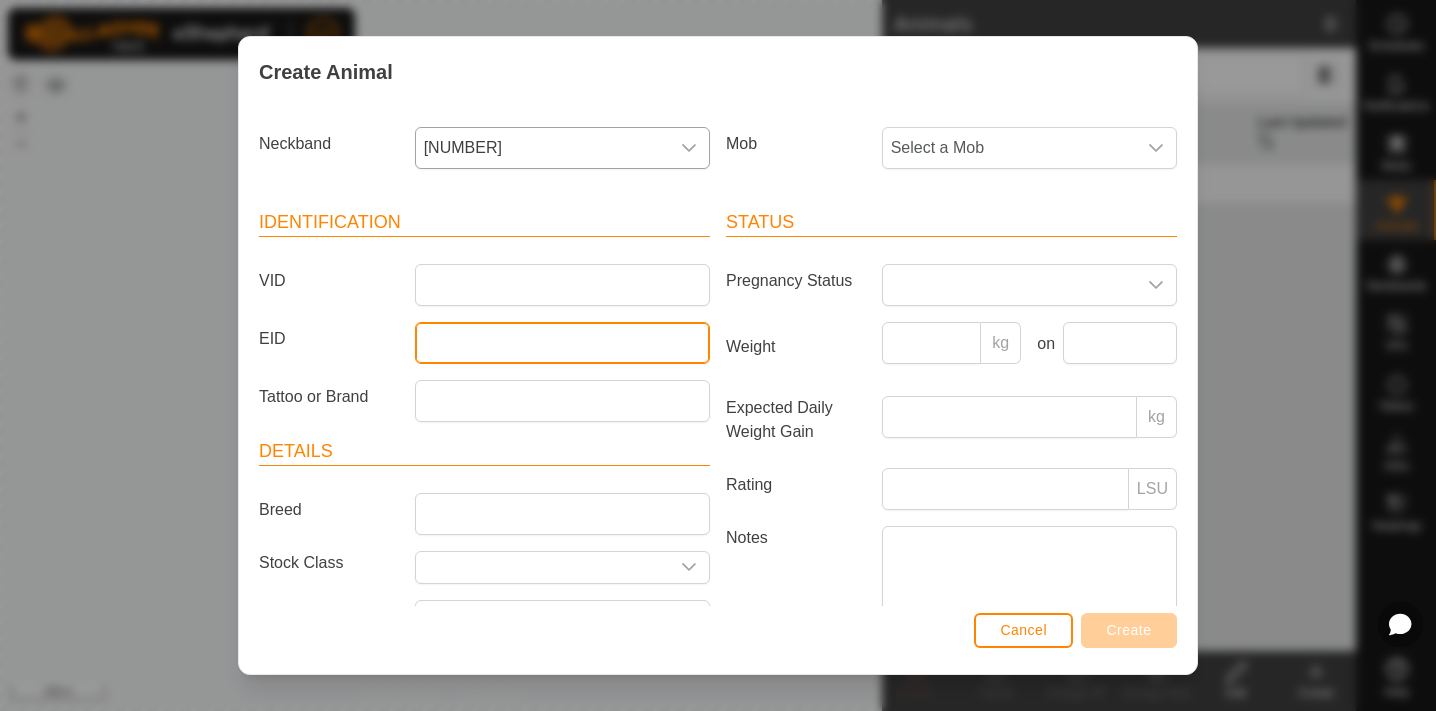click on "EID" at bounding box center [562, 343] 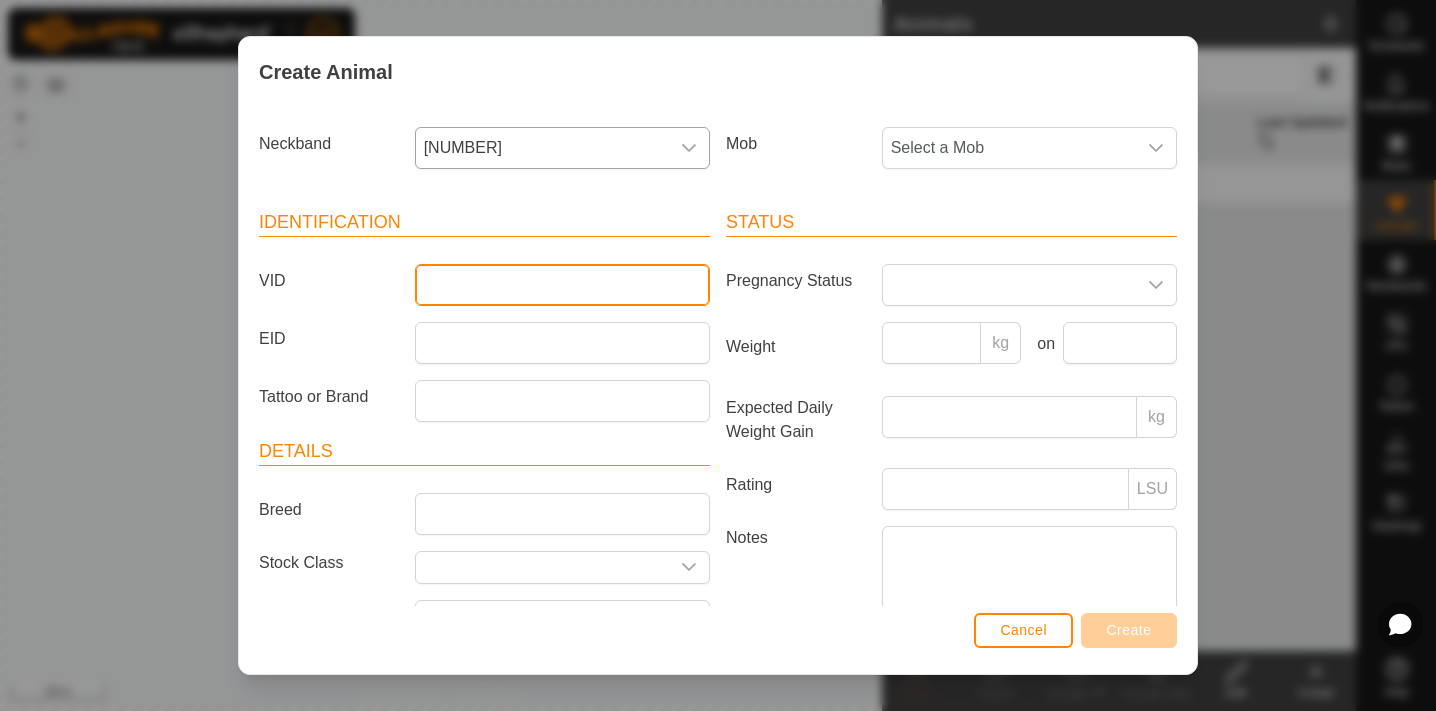 click on "VID" at bounding box center (562, 285) 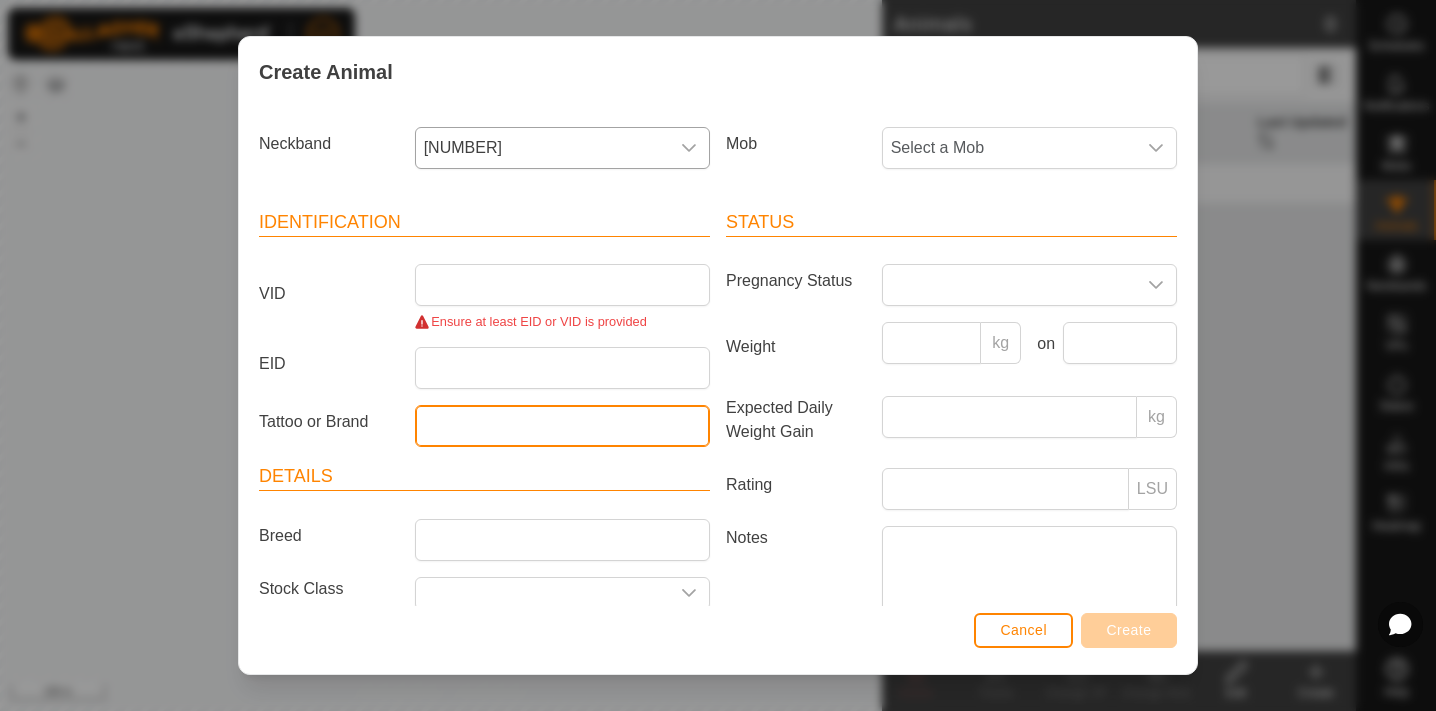 click on "Tattoo or Brand" at bounding box center [562, 426] 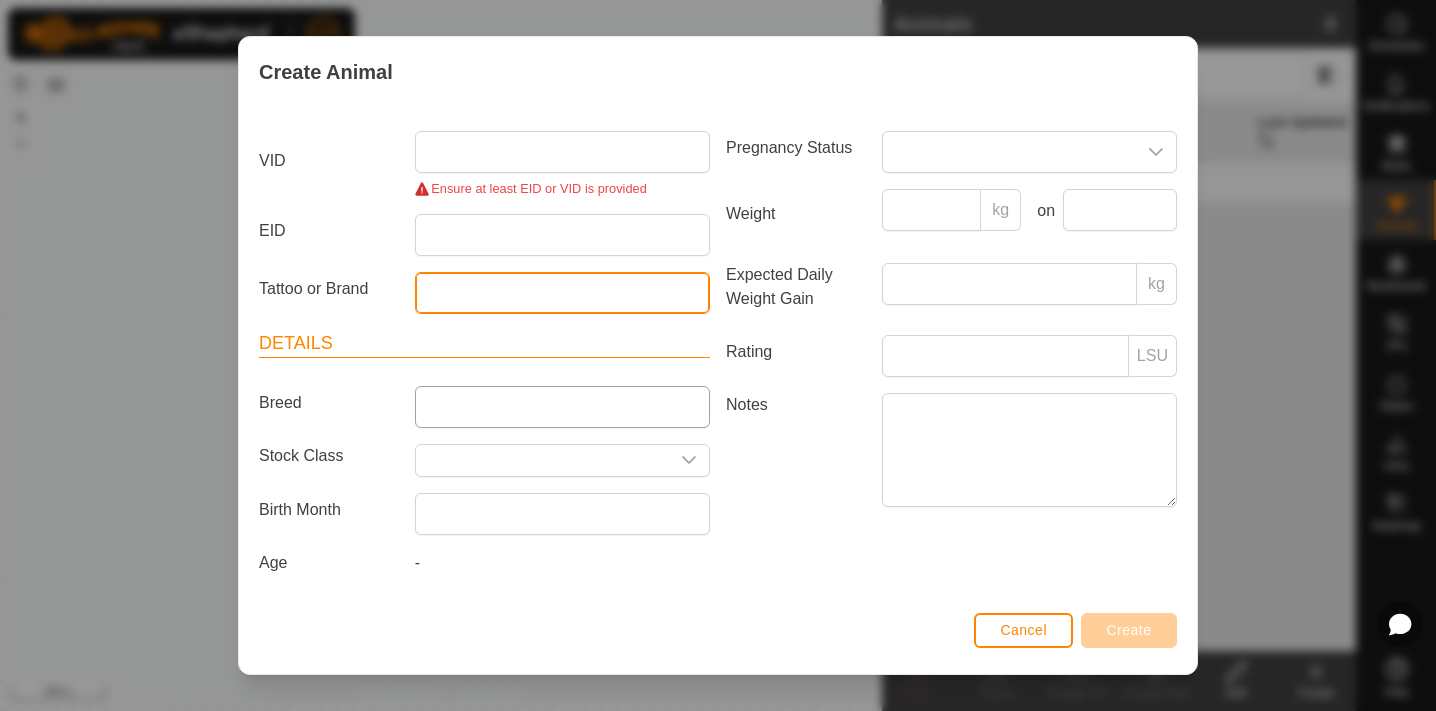 scroll, scrollTop: 144, scrollLeft: 0, axis: vertical 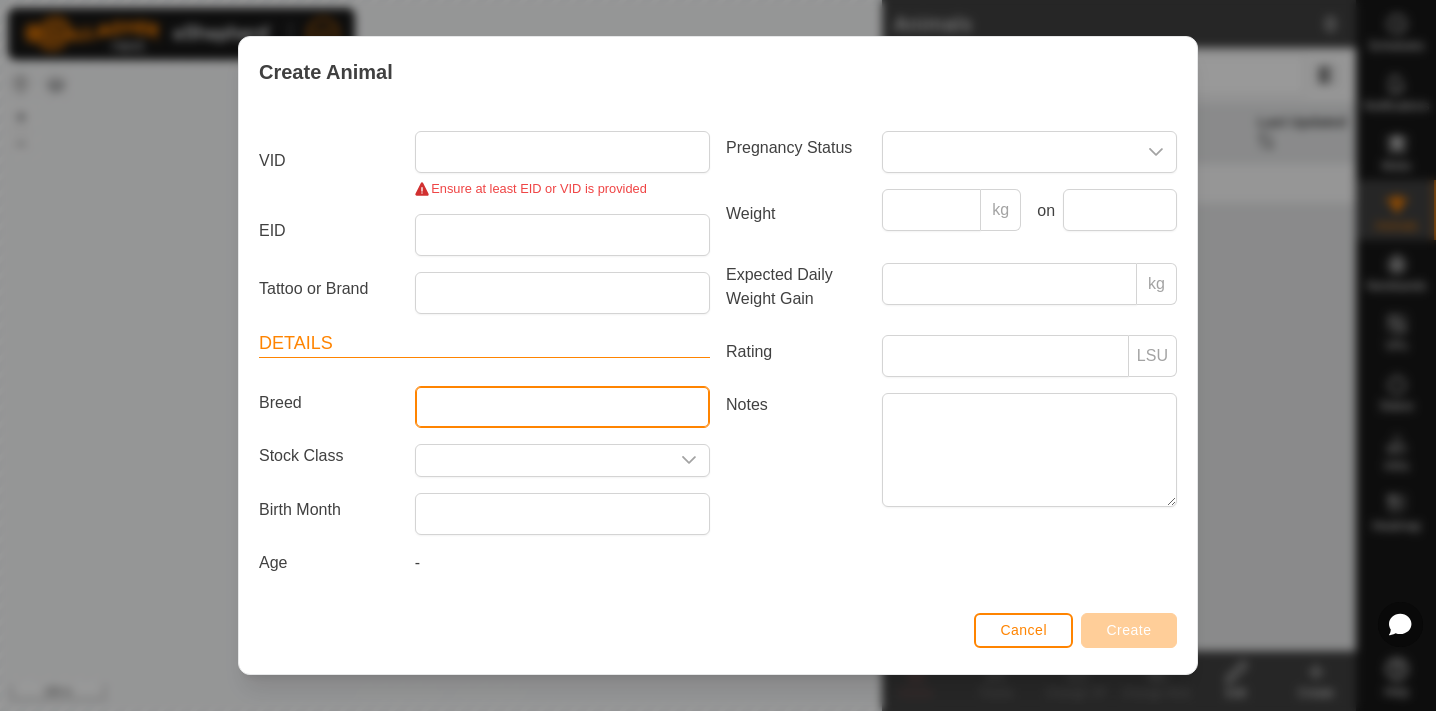 click on "Breed" at bounding box center [562, 407] 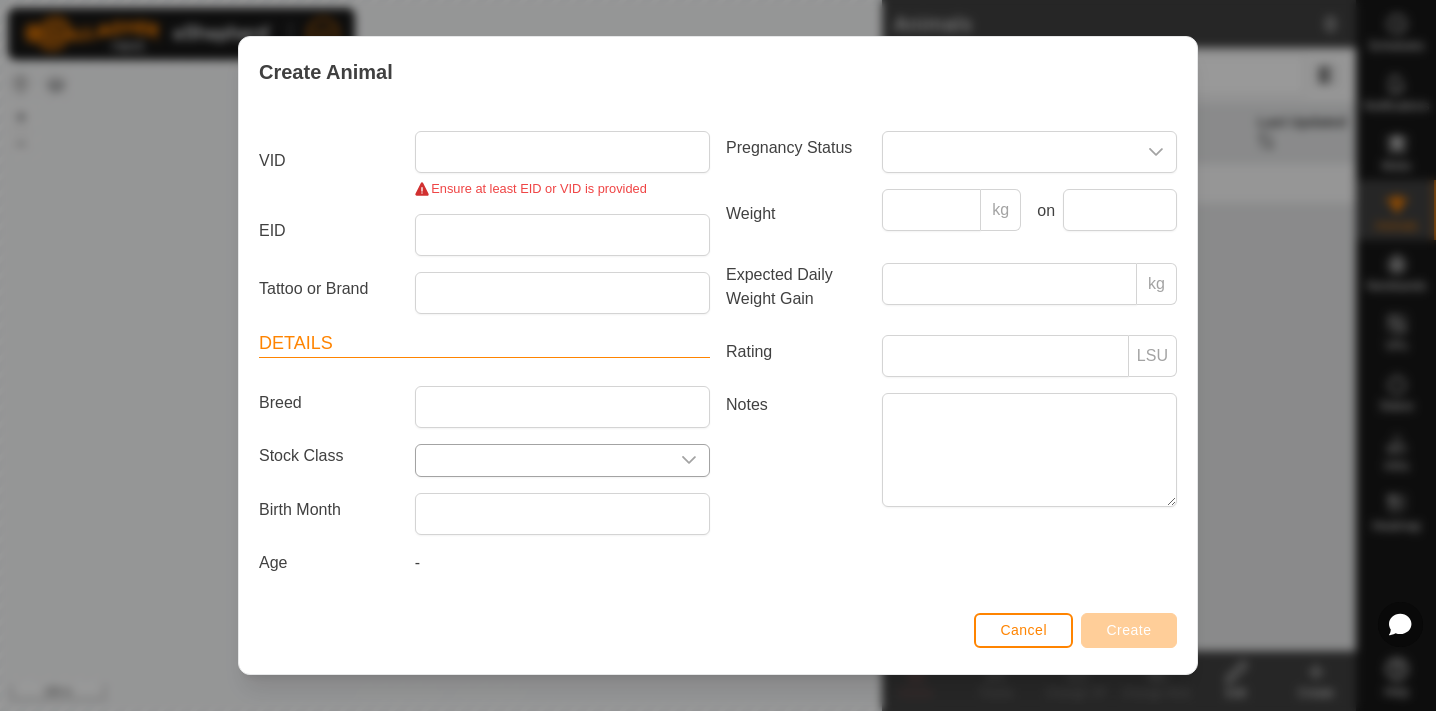 click at bounding box center [542, 460] 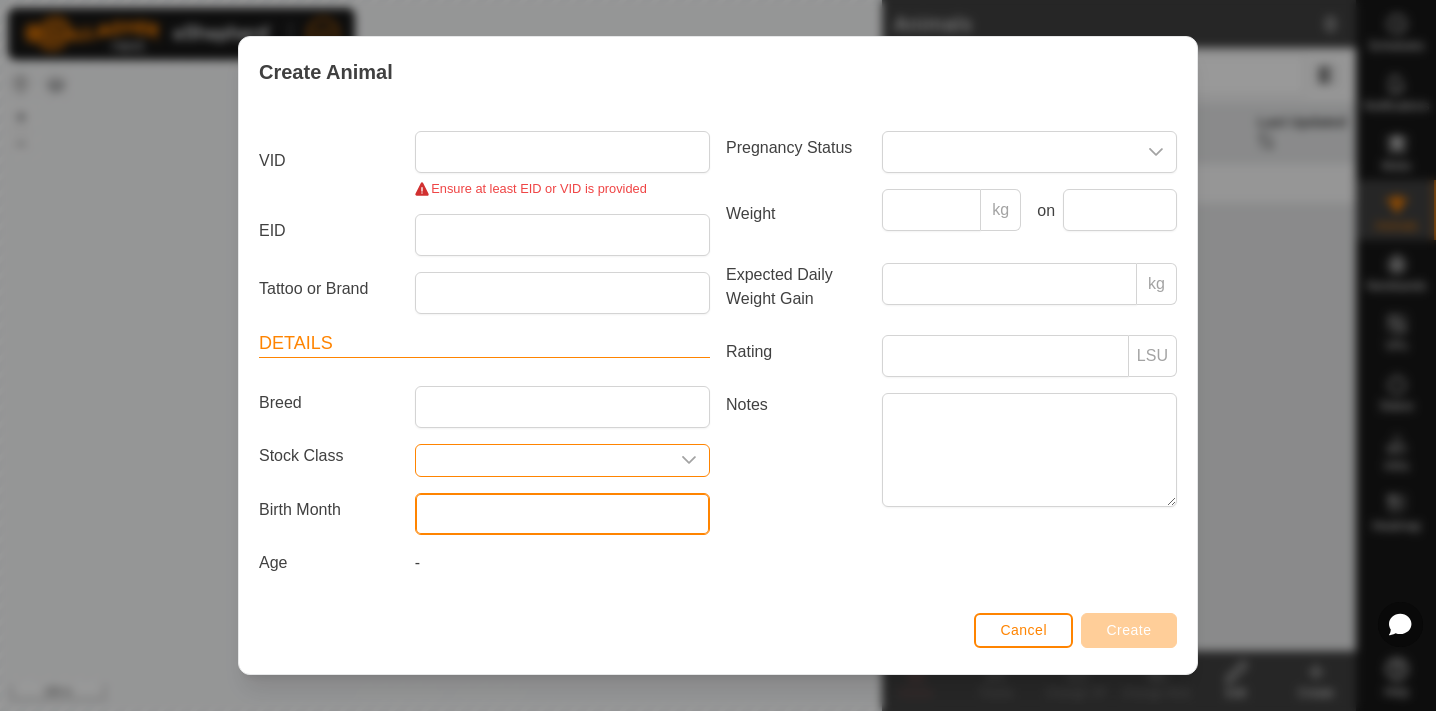 click at bounding box center (562, 514) 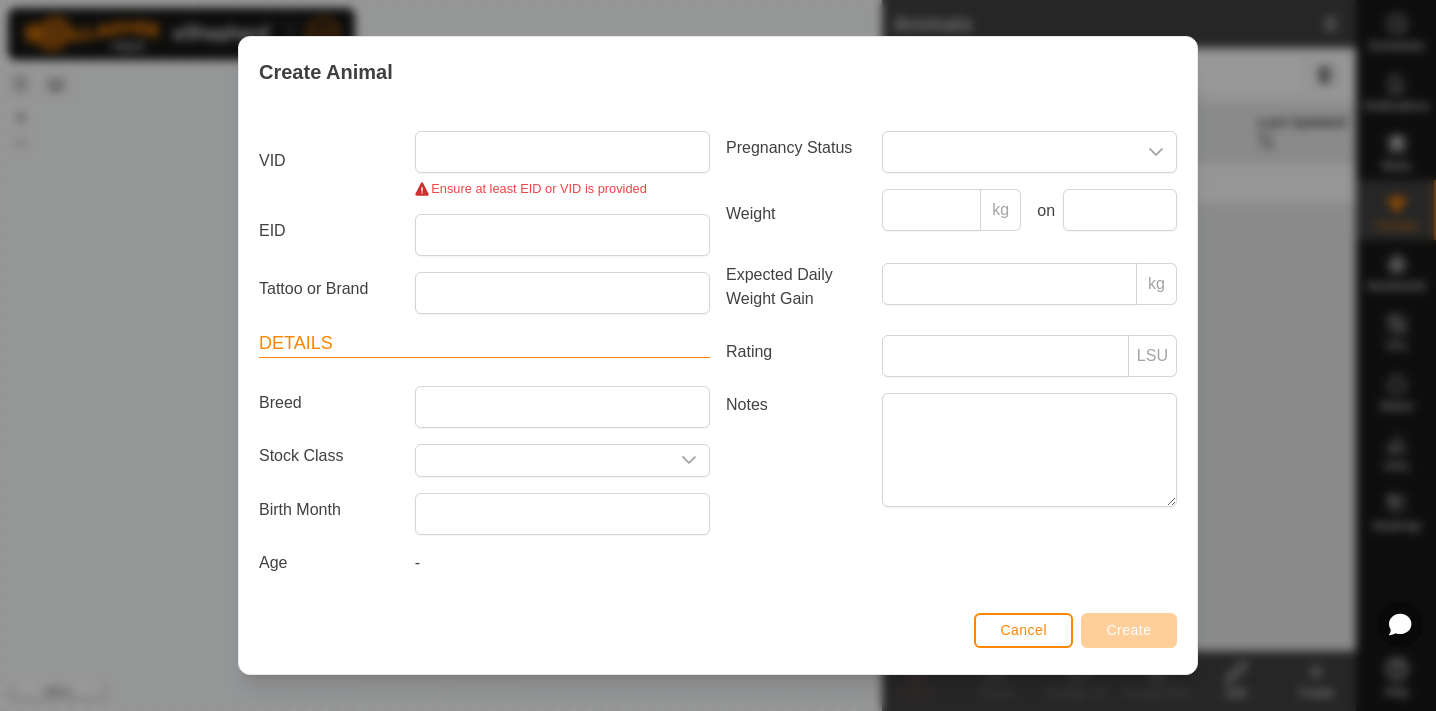 click on "Status Pregnancy Status   Weight kg on Expected Daily Weight Gain kg Rating LSU Notes" at bounding box center [951, 329] 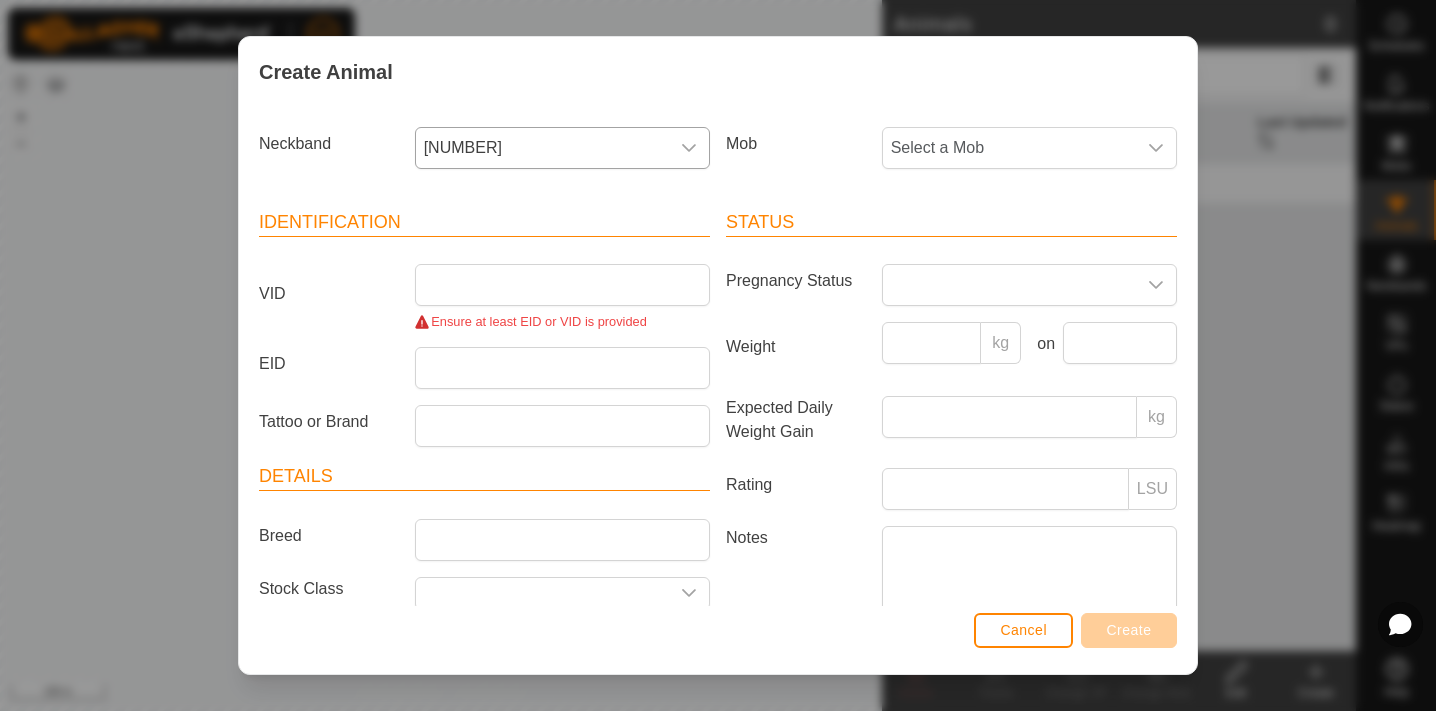 scroll, scrollTop: 0, scrollLeft: 0, axis: both 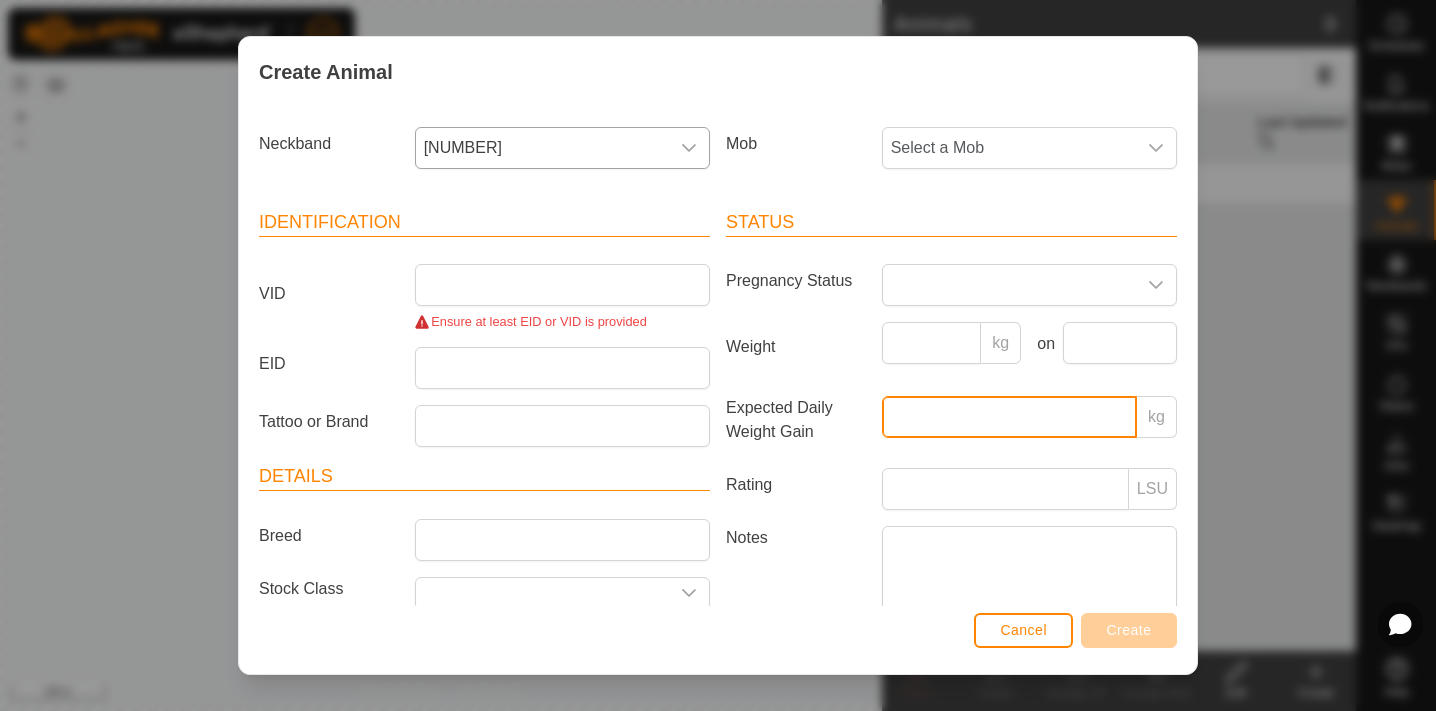 click on "Expected Daily Weight Gain" at bounding box center (1009, 417) 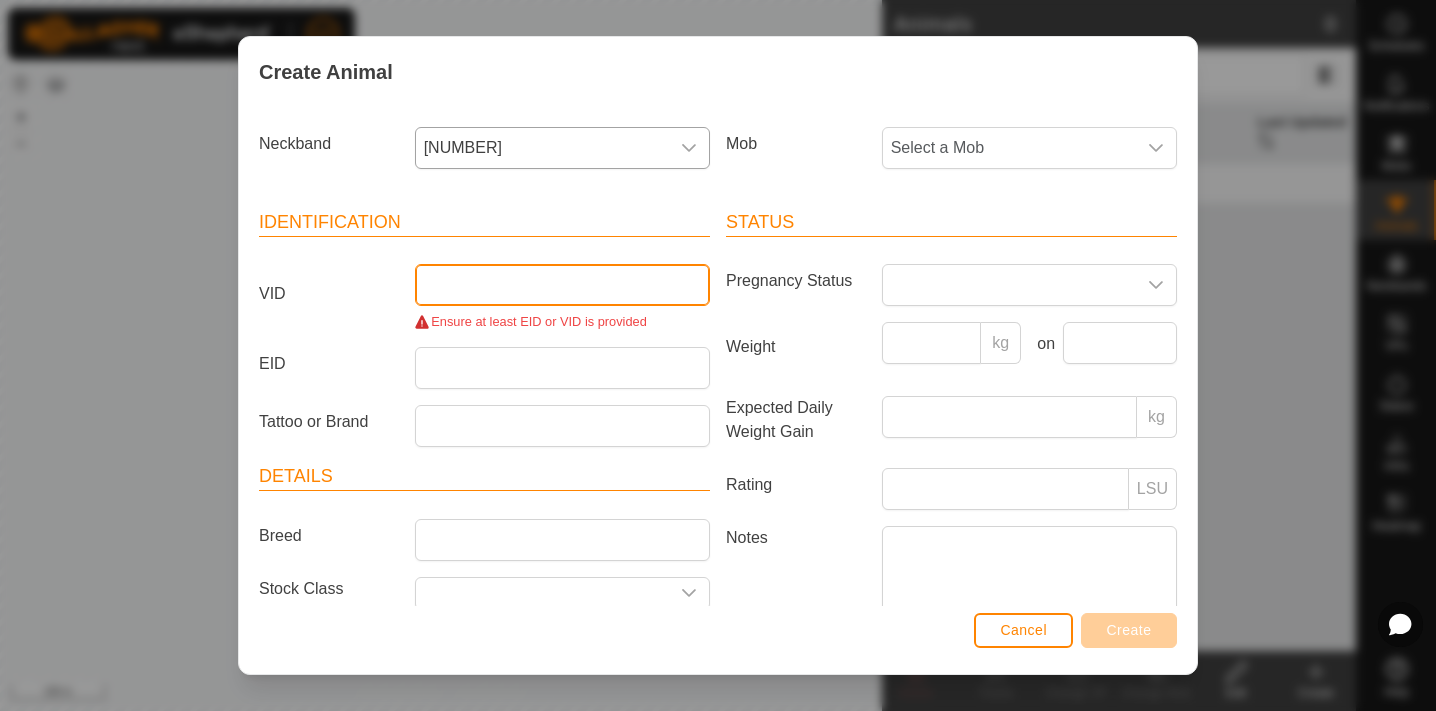 click on "VID" at bounding box center [562, 285] 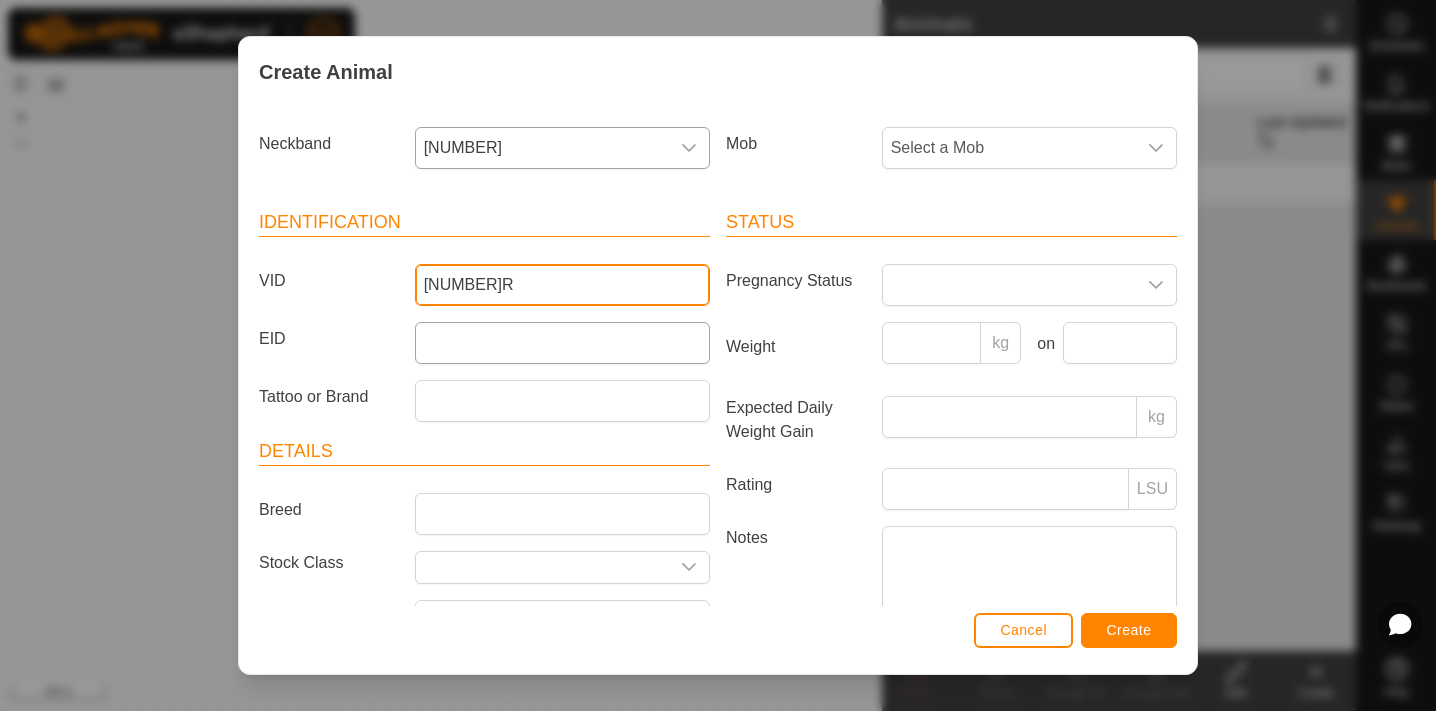 type on "[NUMBER]R" 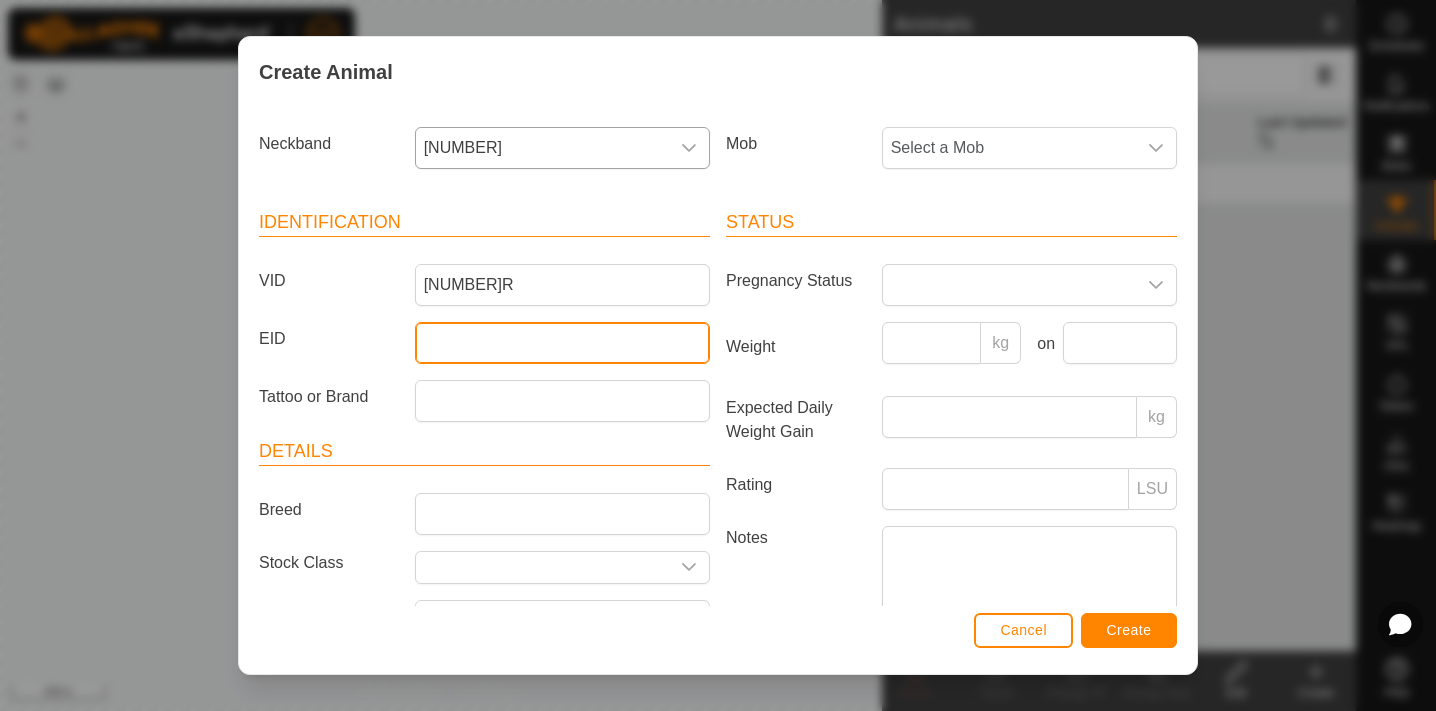 click on "EID" at bounding box center [562, 343] 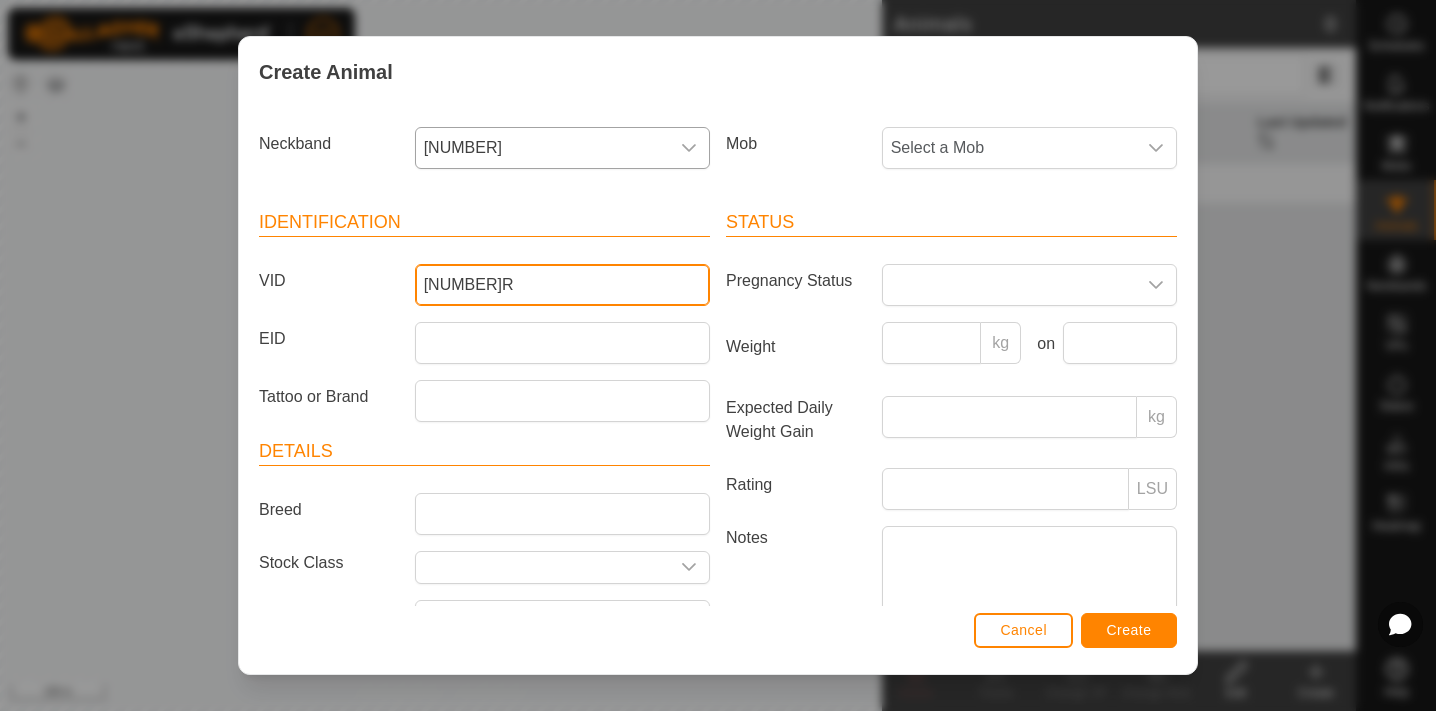click on "[NUMBER]R" at bounding box center [562, 285] 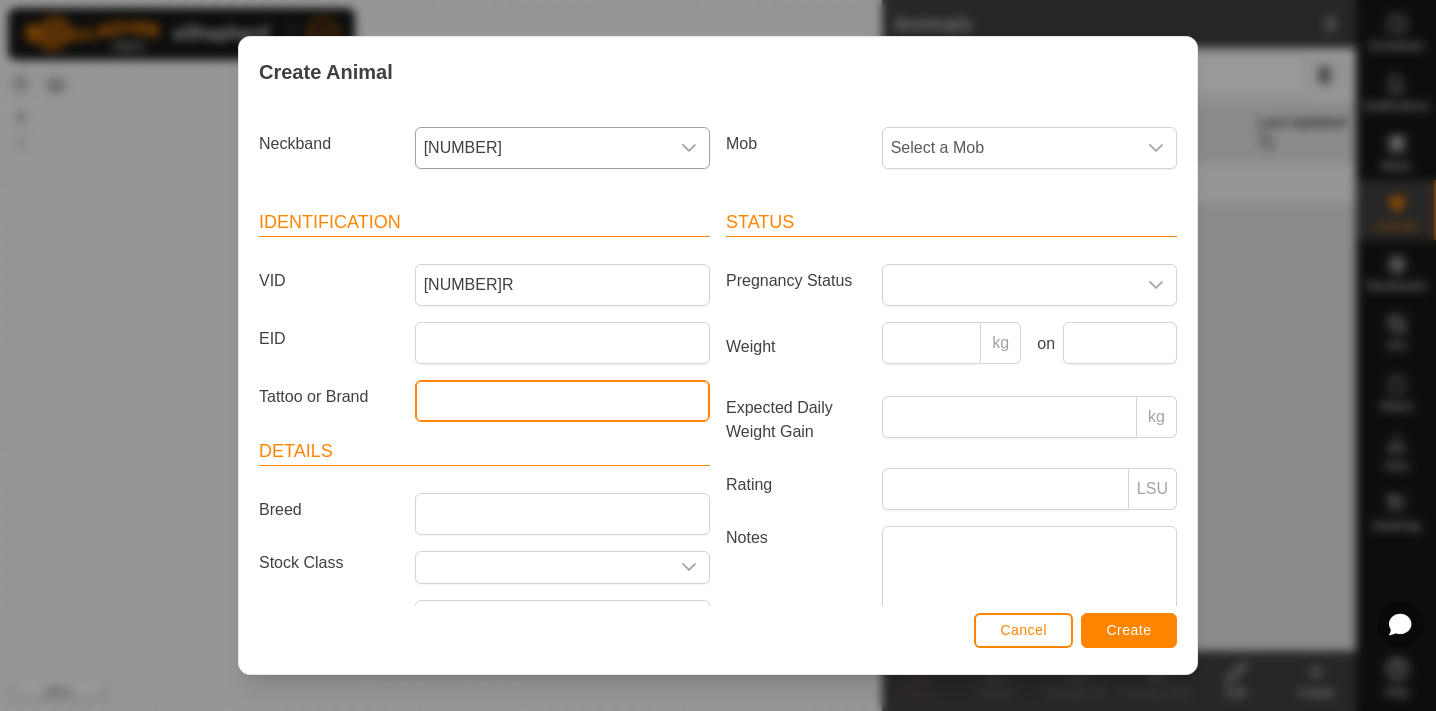click on "Tattoo or Brand" at bounding box center (562, 401) 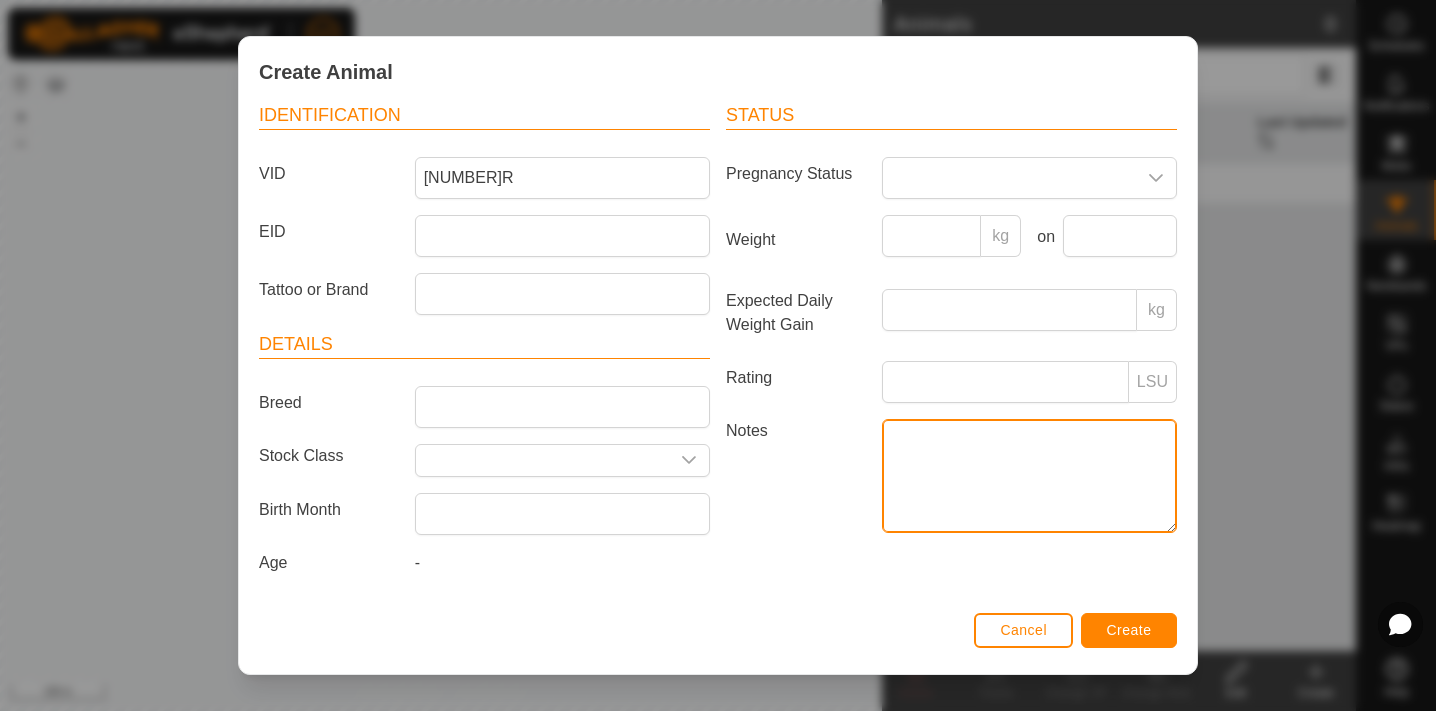 click on "Notes" at bounding box center [1029, 476] 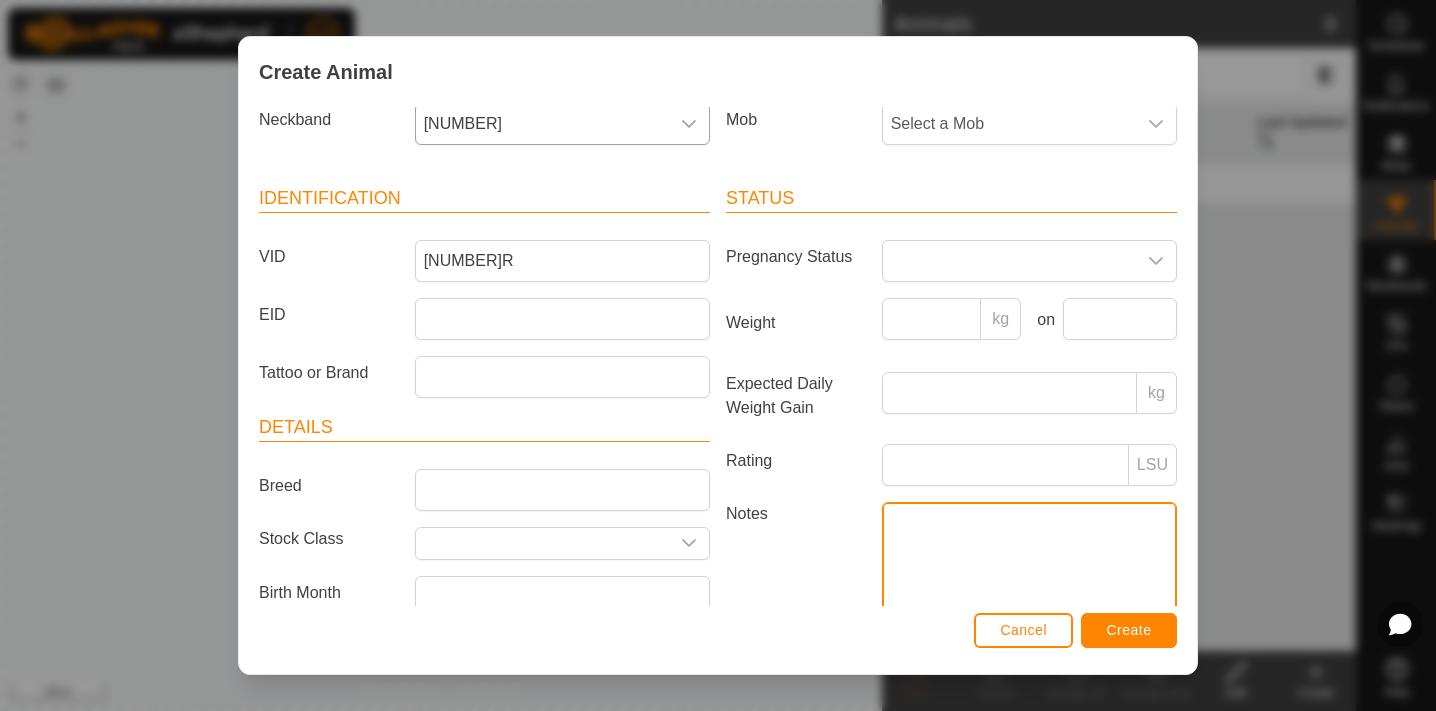 scroll, scrollTop: 23, scrollLeft: 0, axis: vertical 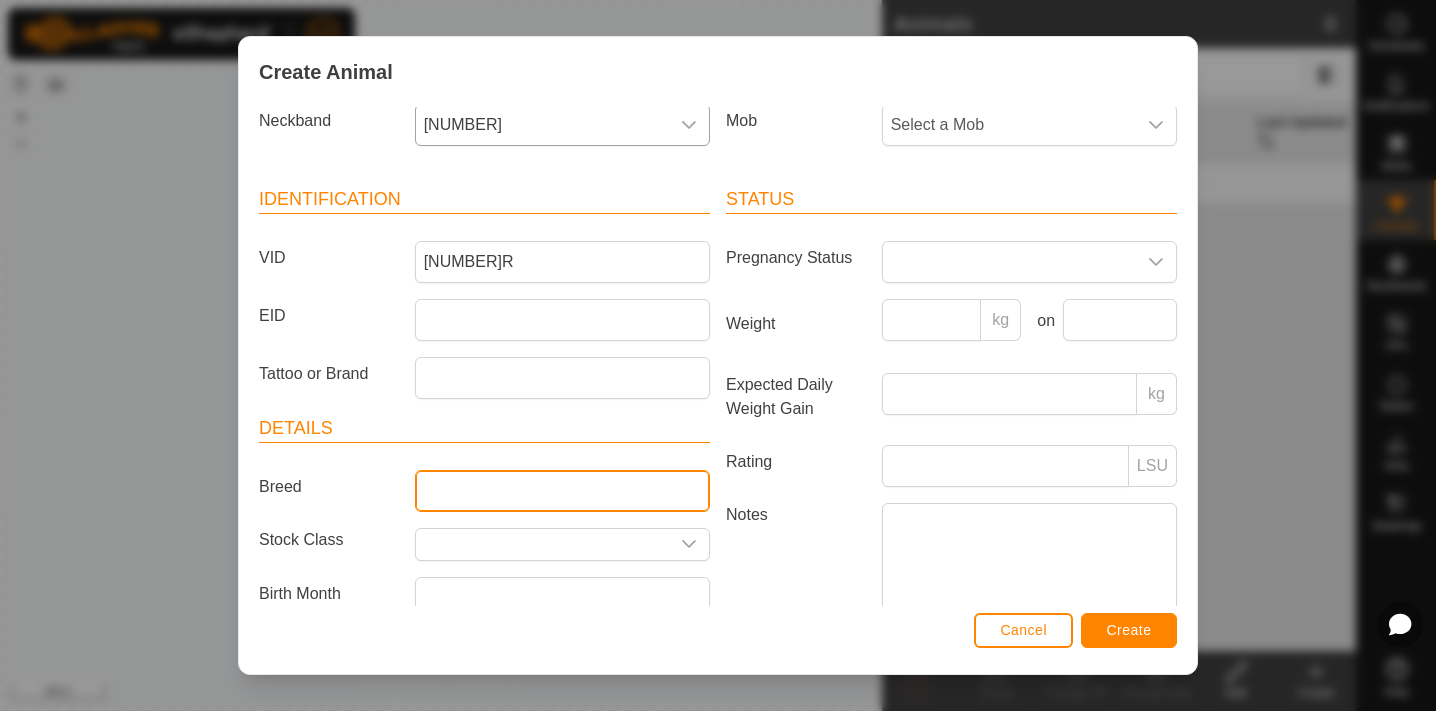 click on "Breed" at bounding box center [562, 491] 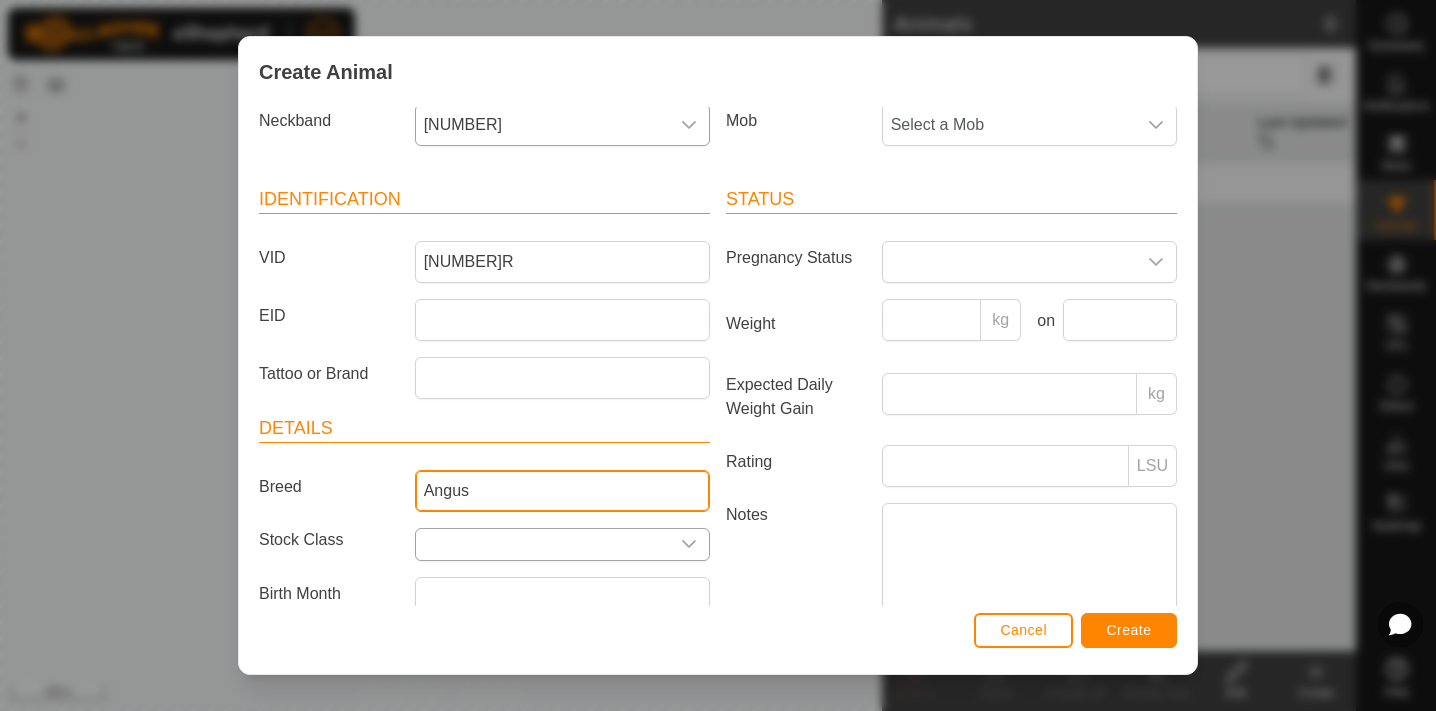 type on "Angus" 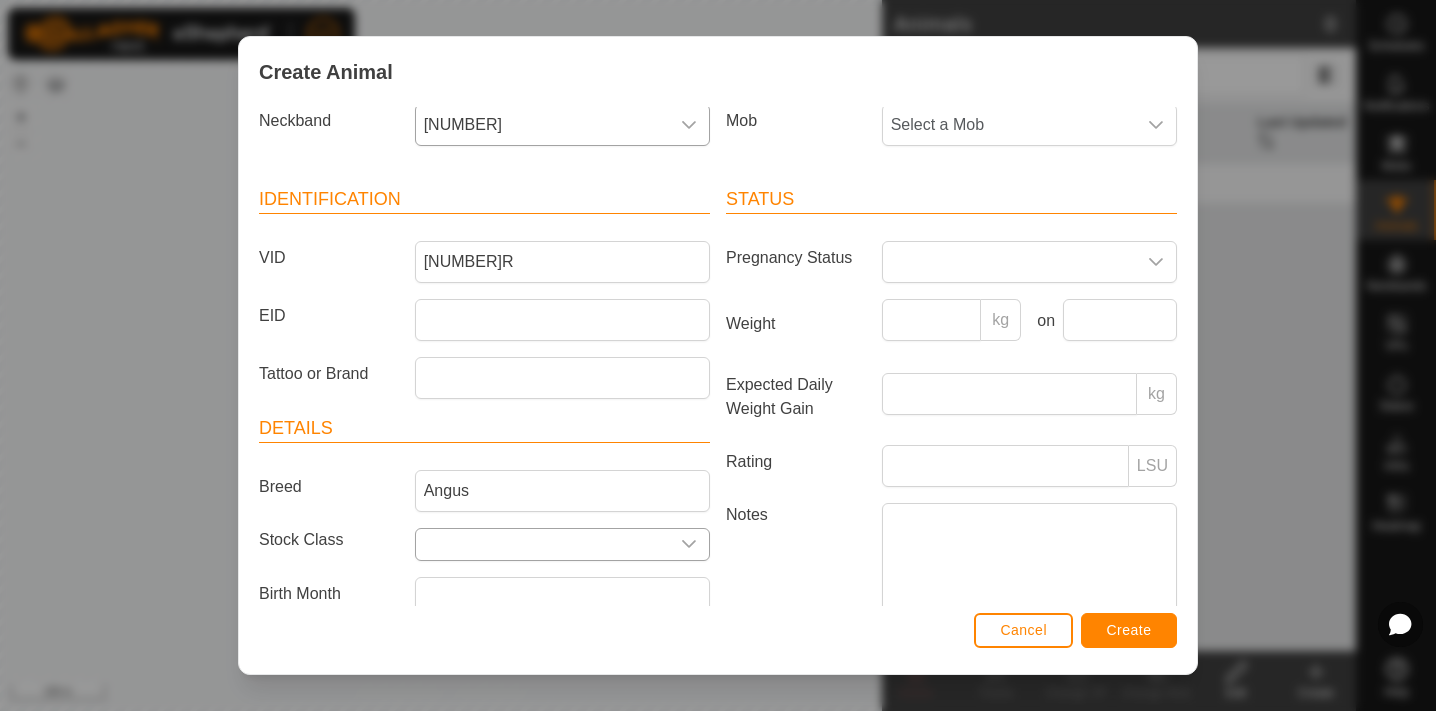 click at bounding box center [542, 544] 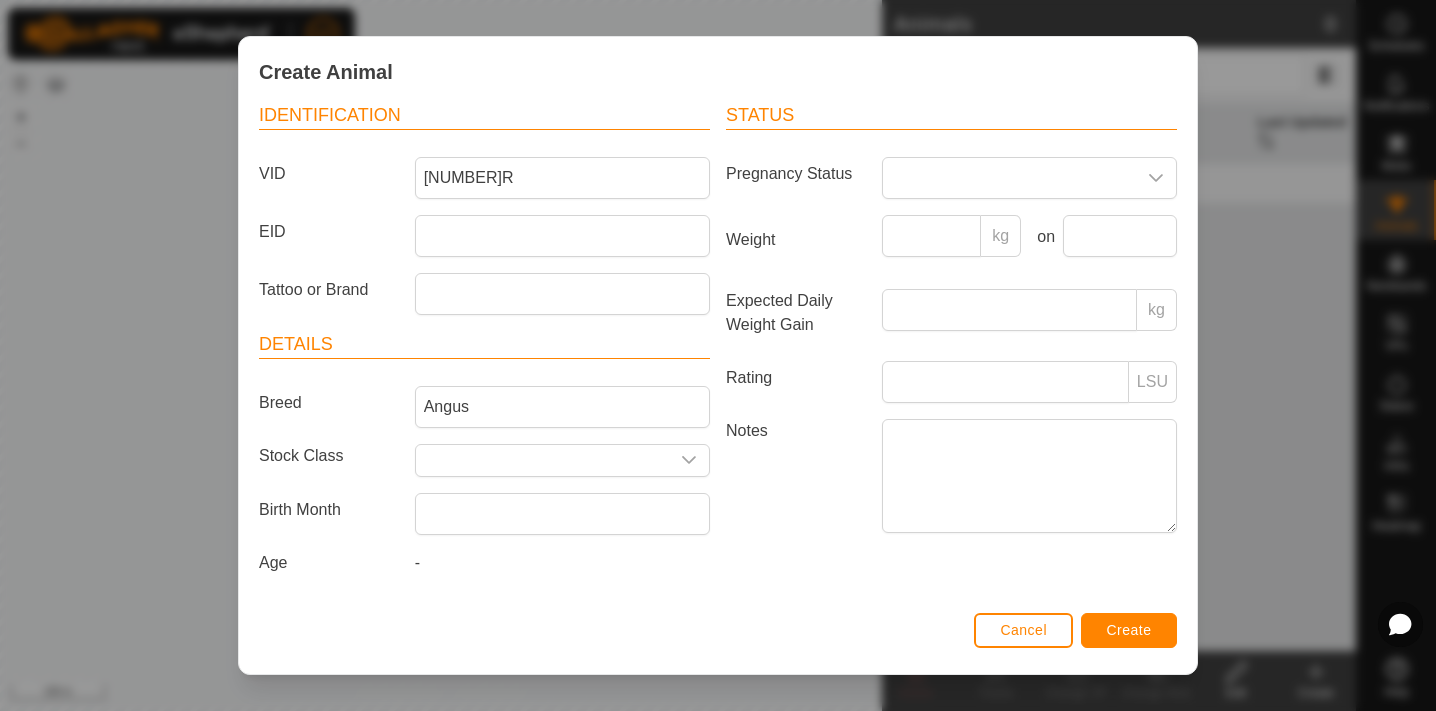 click on "Notes" at bounding box center [796, 475] 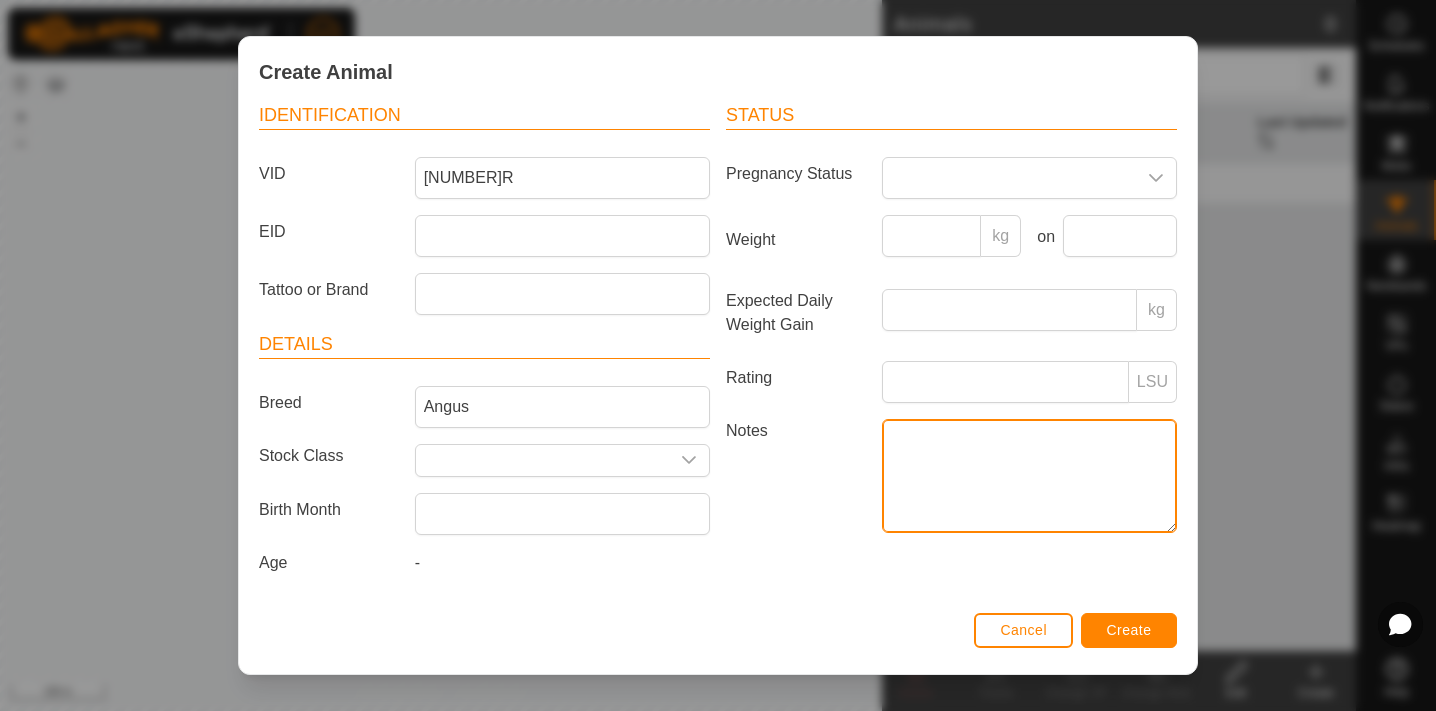 scroll, scrollTop: 118, scrollLeft: 0, axis: vertical 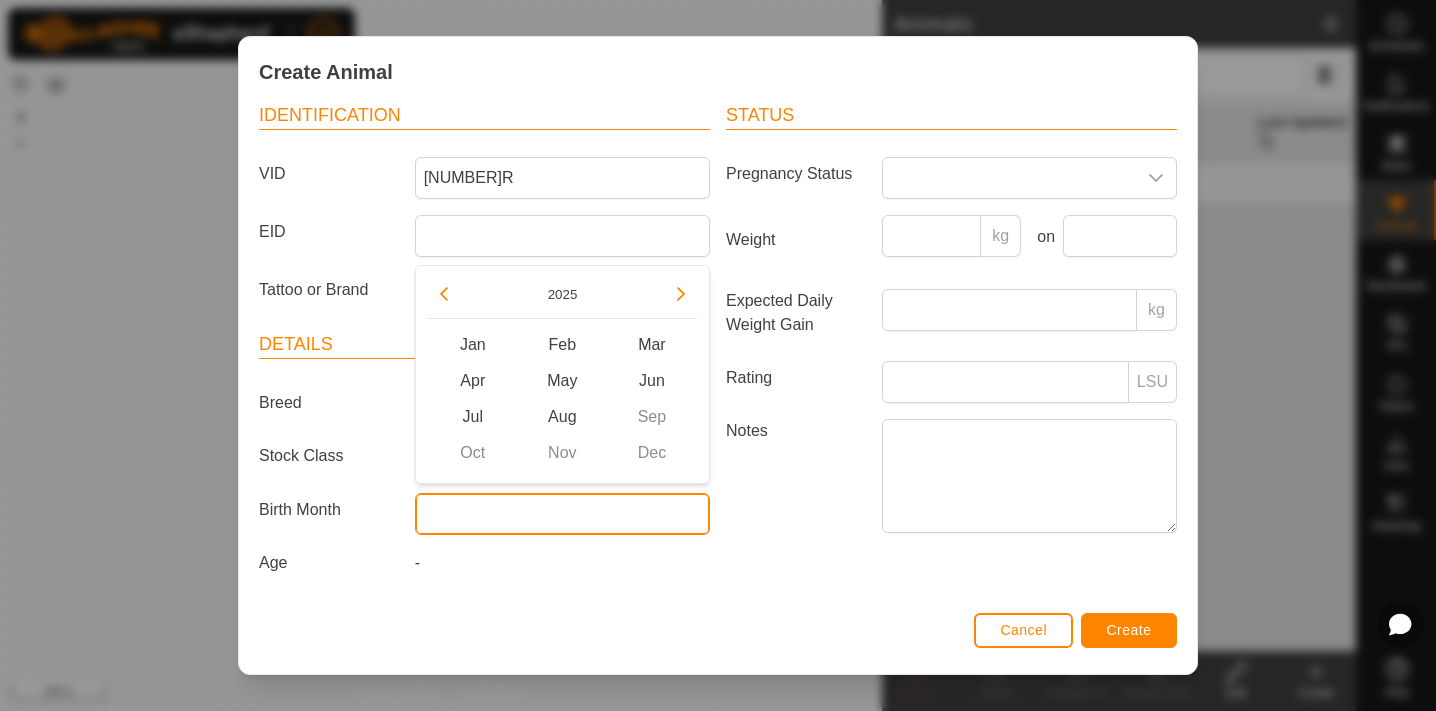 click at bounding box center (562, 514) 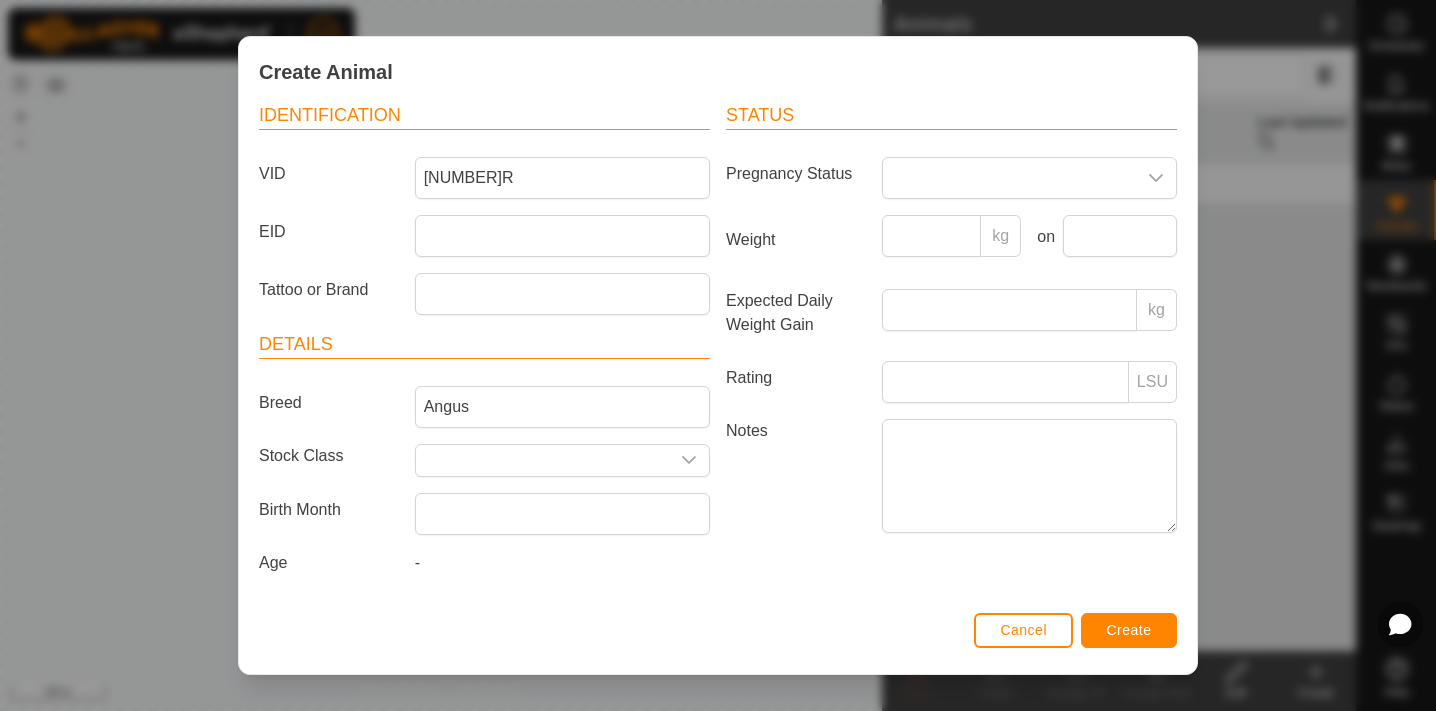 click on "Notes" at bounding box center [796, 475] 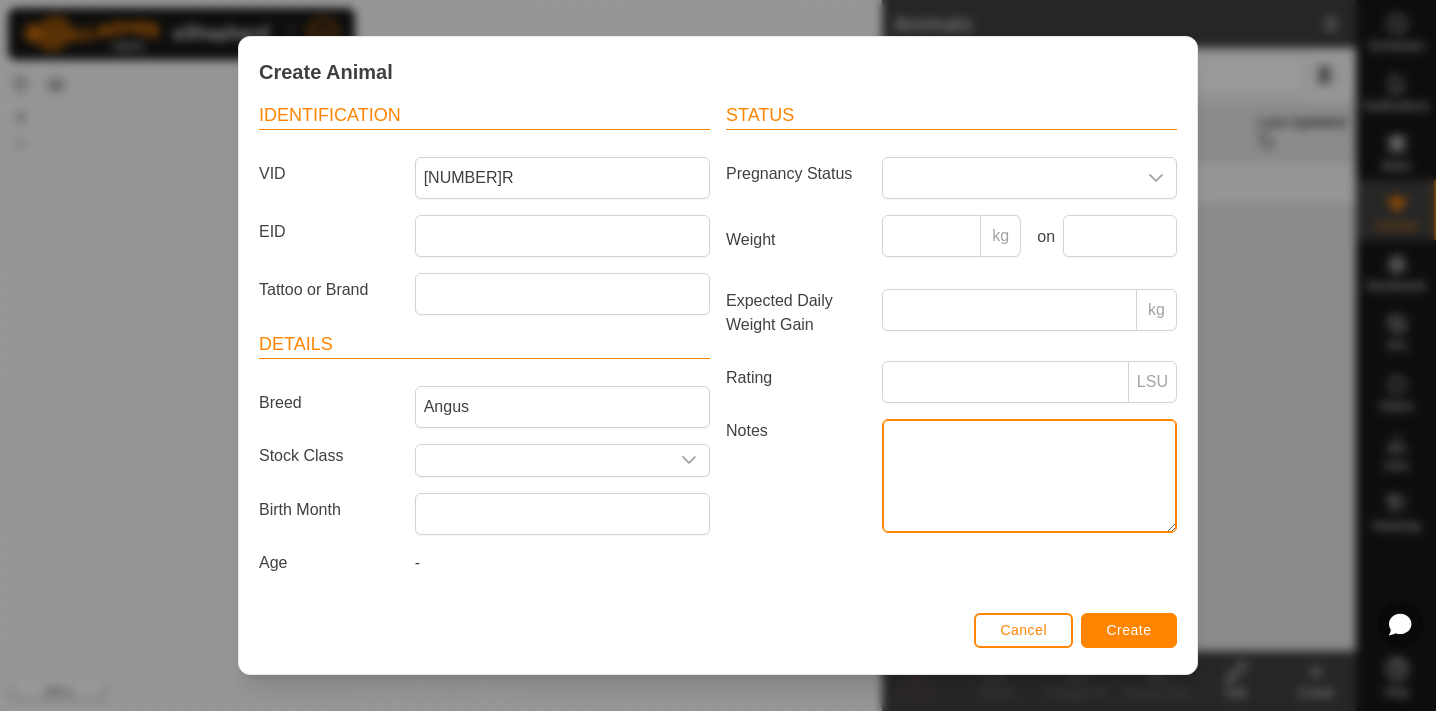 click on "Notes" at bounding box center [1029, 476] 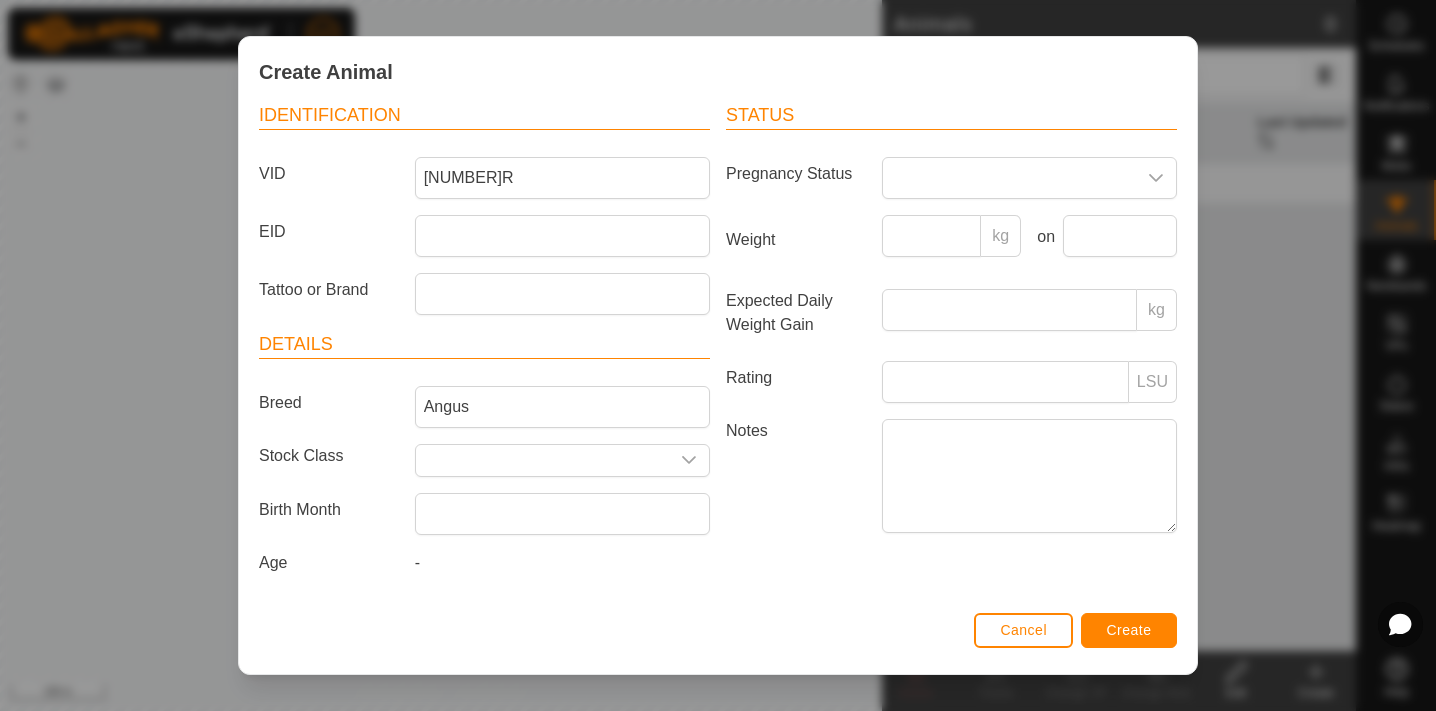 click on "-" at bounding box center (562, 567) 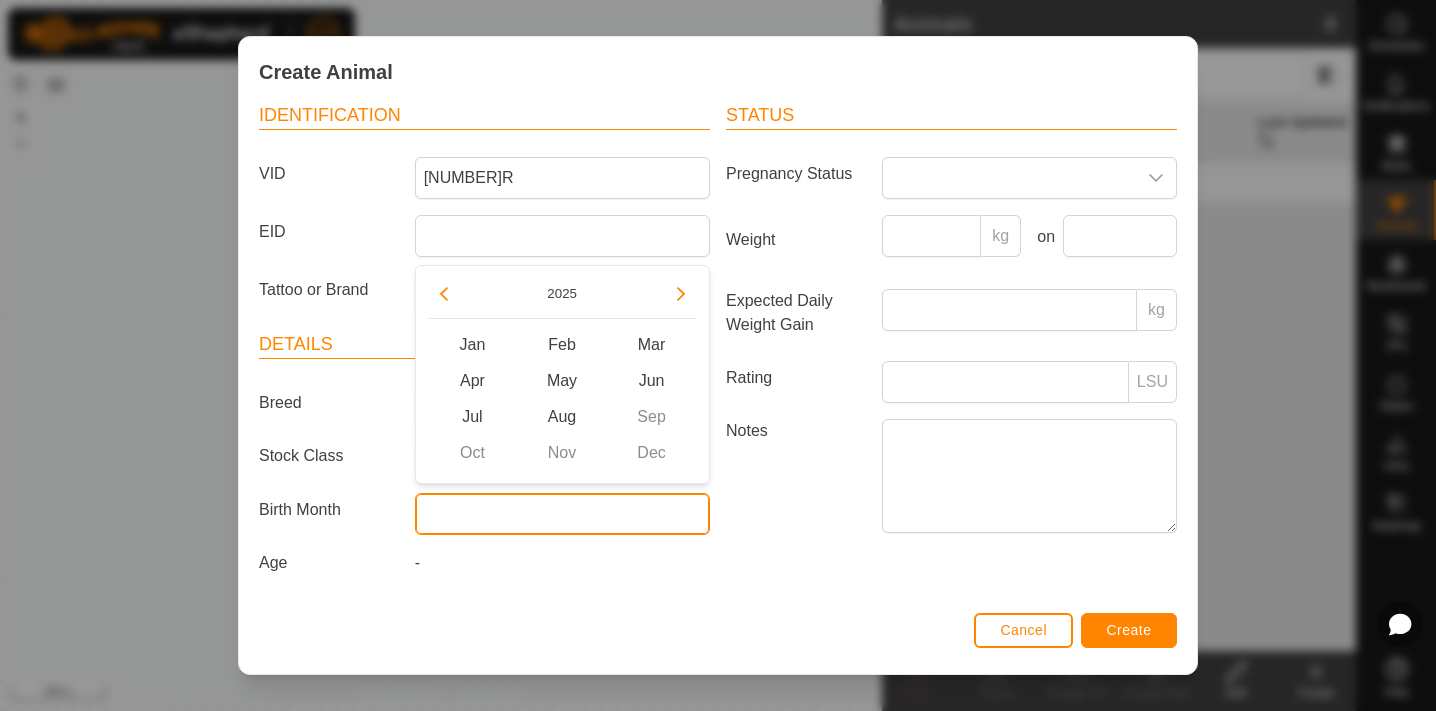 click at bounding box center [562, 514] 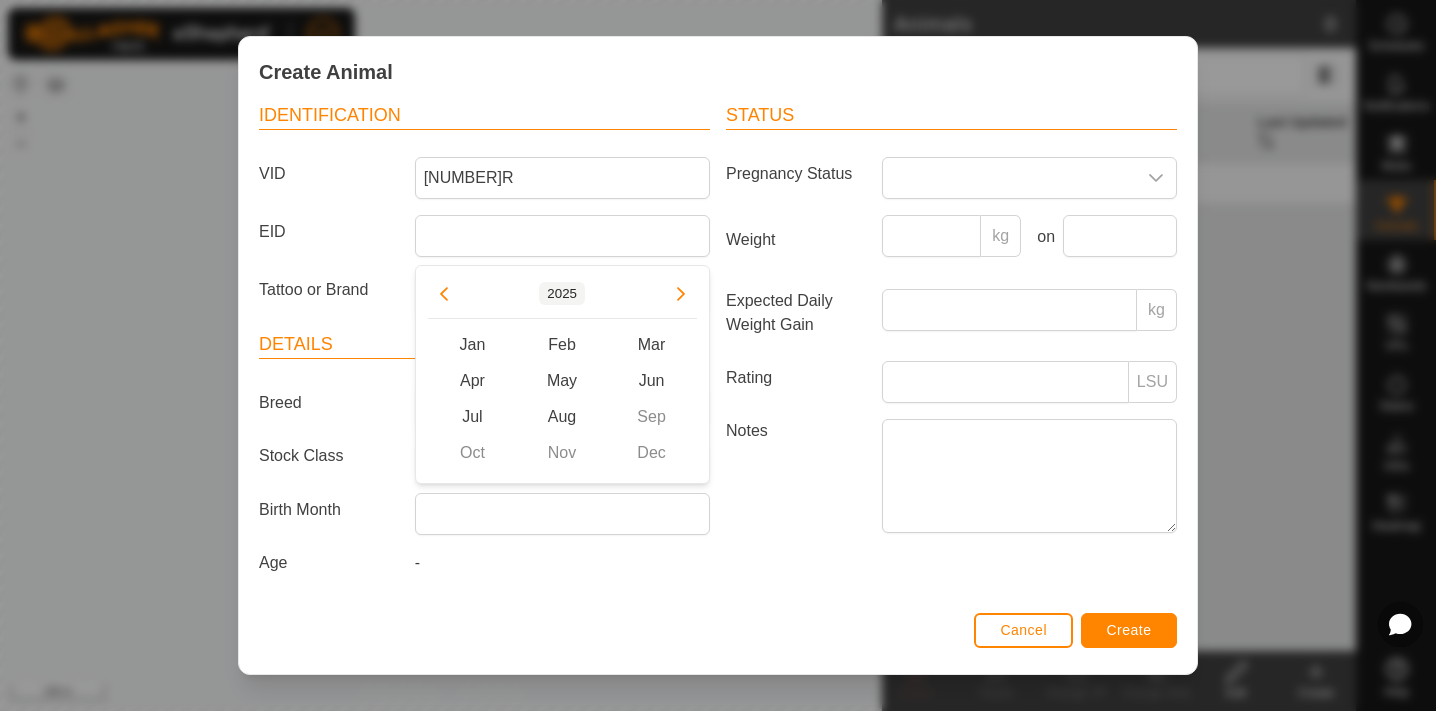 click on "2025" at bounding box center (562, 293) 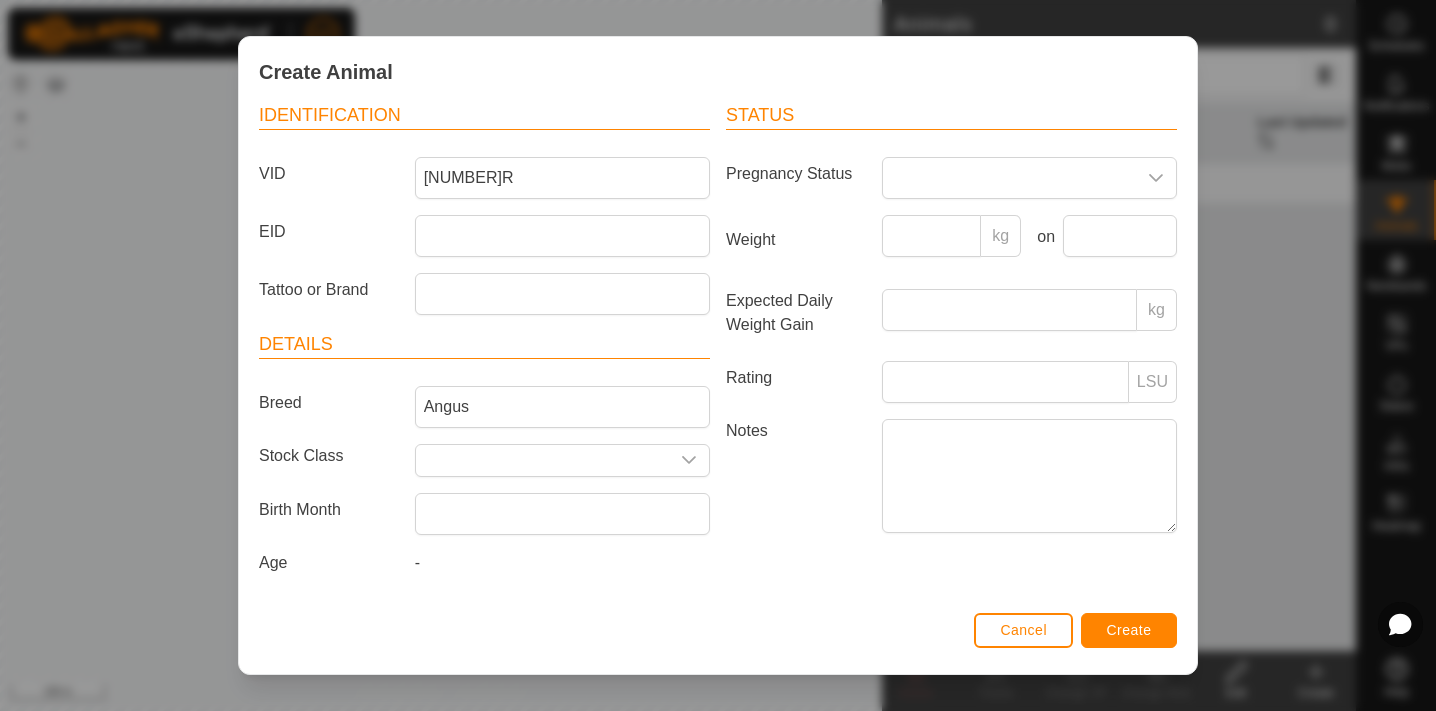 click on "Status Pregnancy Status   Weight kg on Expected Daily Weight Gain kg Rating LSU Notes" at bounding box center [951, 342] 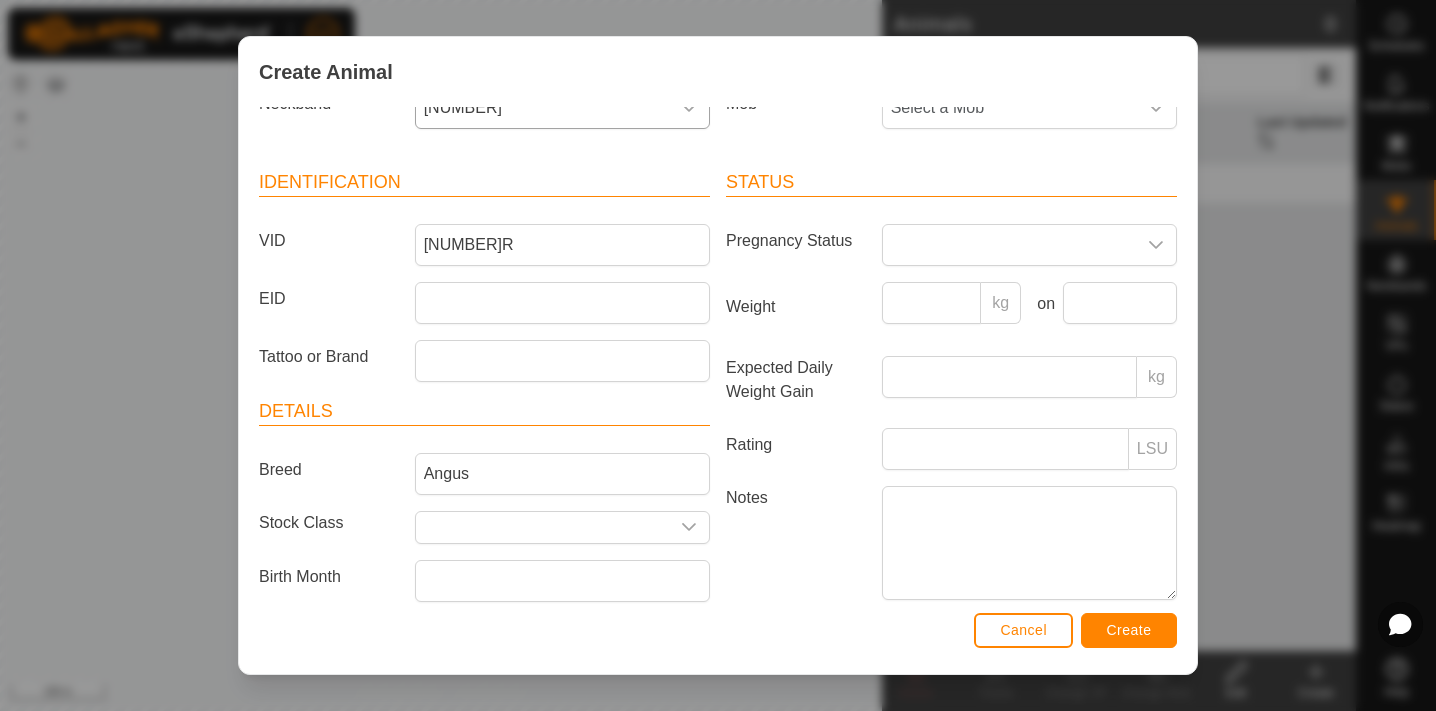 scroll, scrollTop: 0, scrollLeft: 0, axis: both 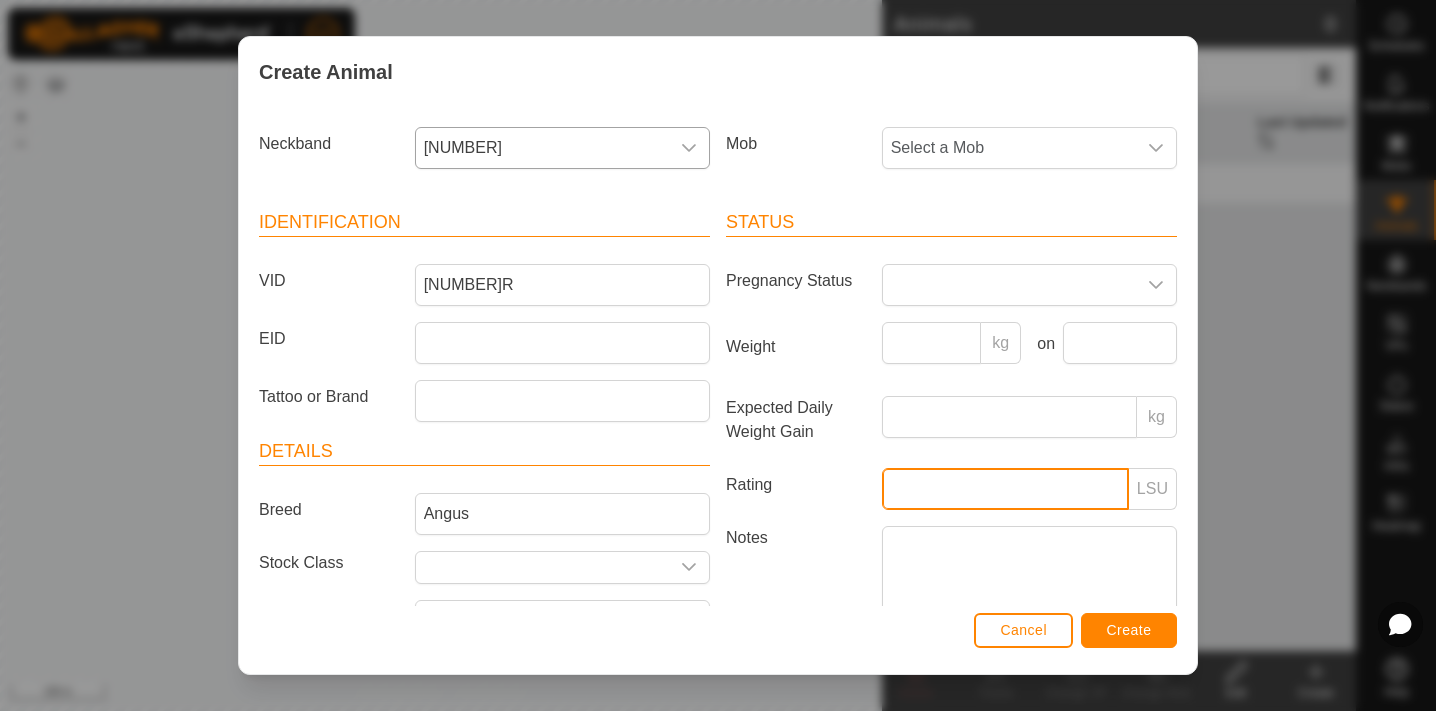 click on "Rating" at bounding box center (1005, 489) 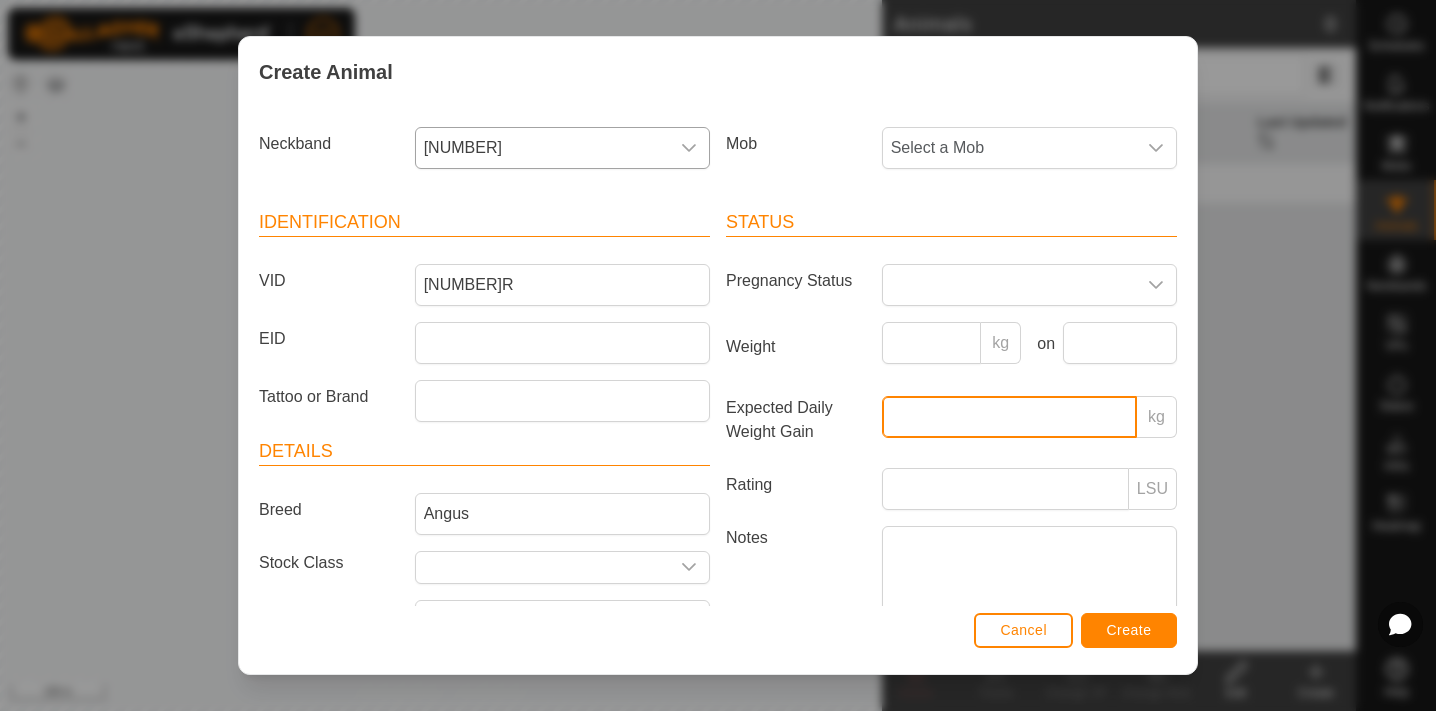 click on "Expected Daily Weight Gain" at bounding box center [1009, 417] 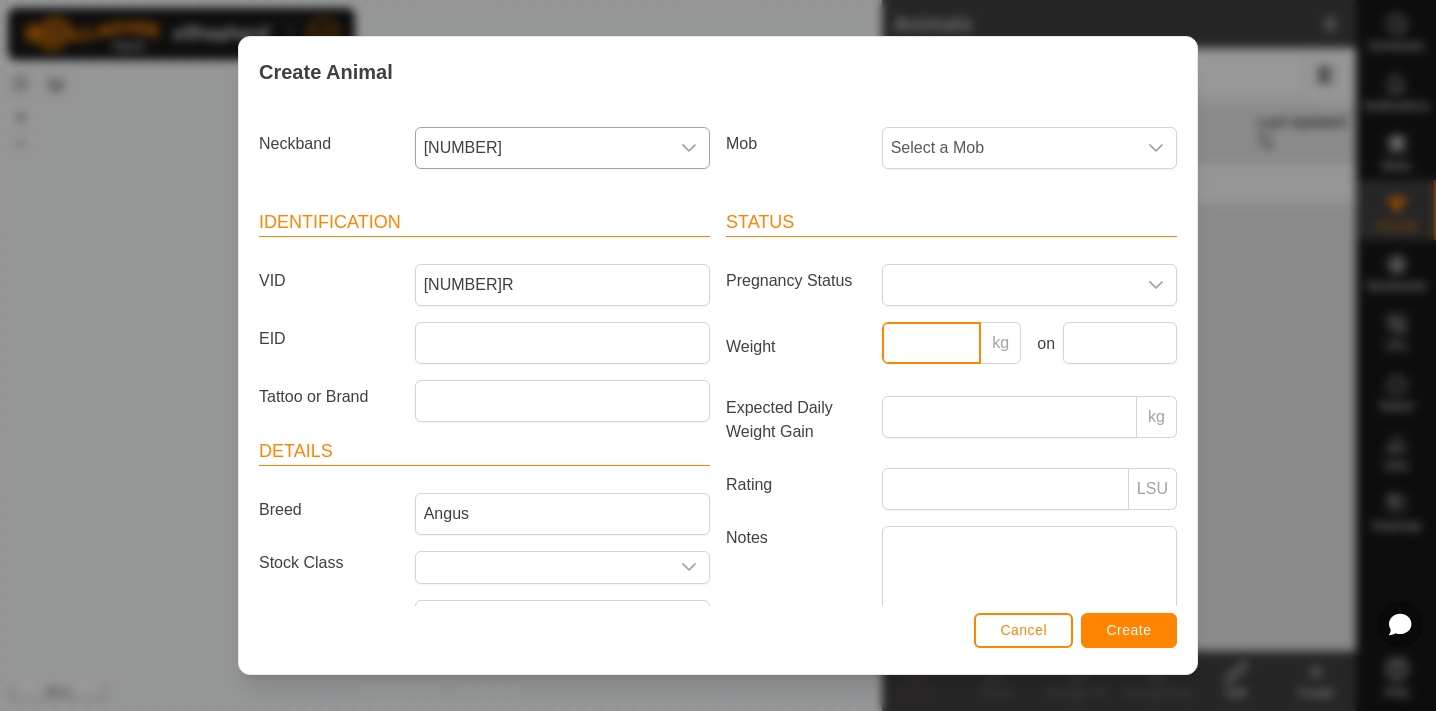 click on "Weight" at bounding box center [932, 343] 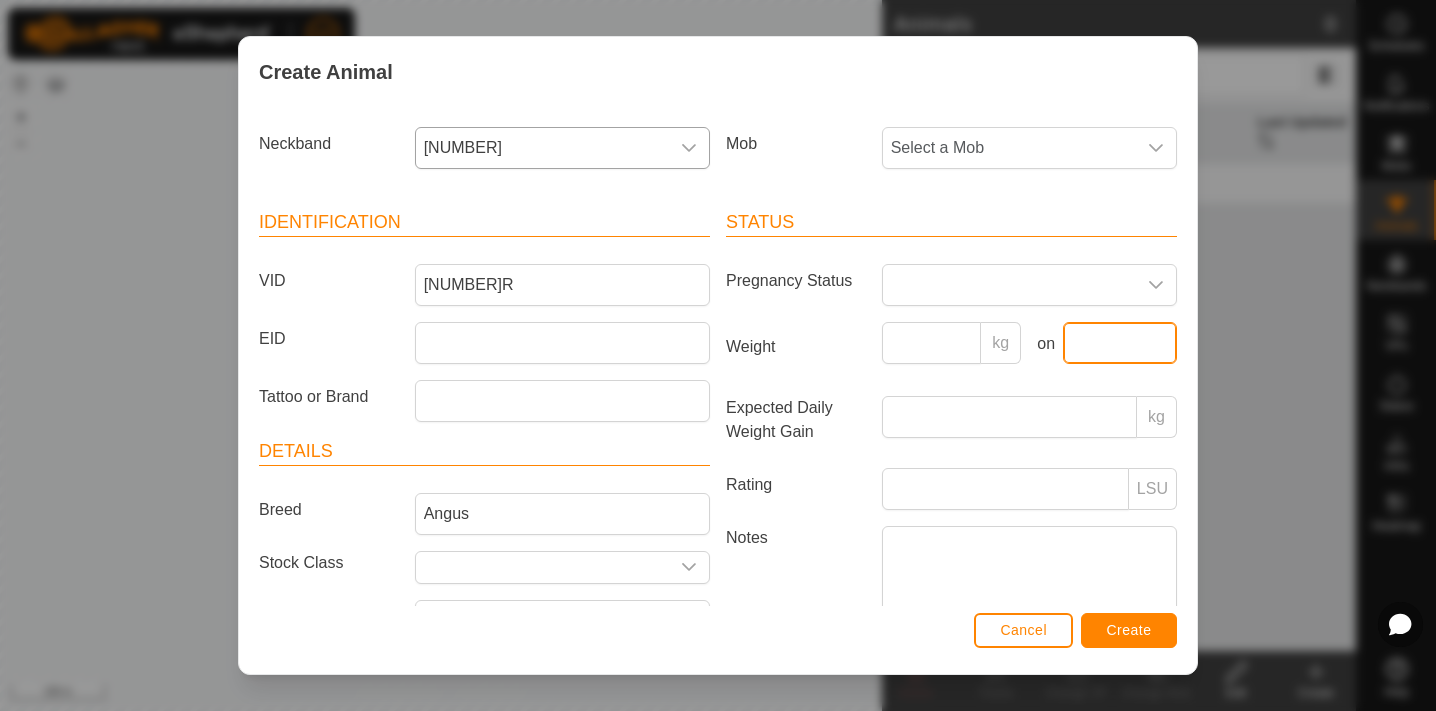click at bounding box center [1120, 343] 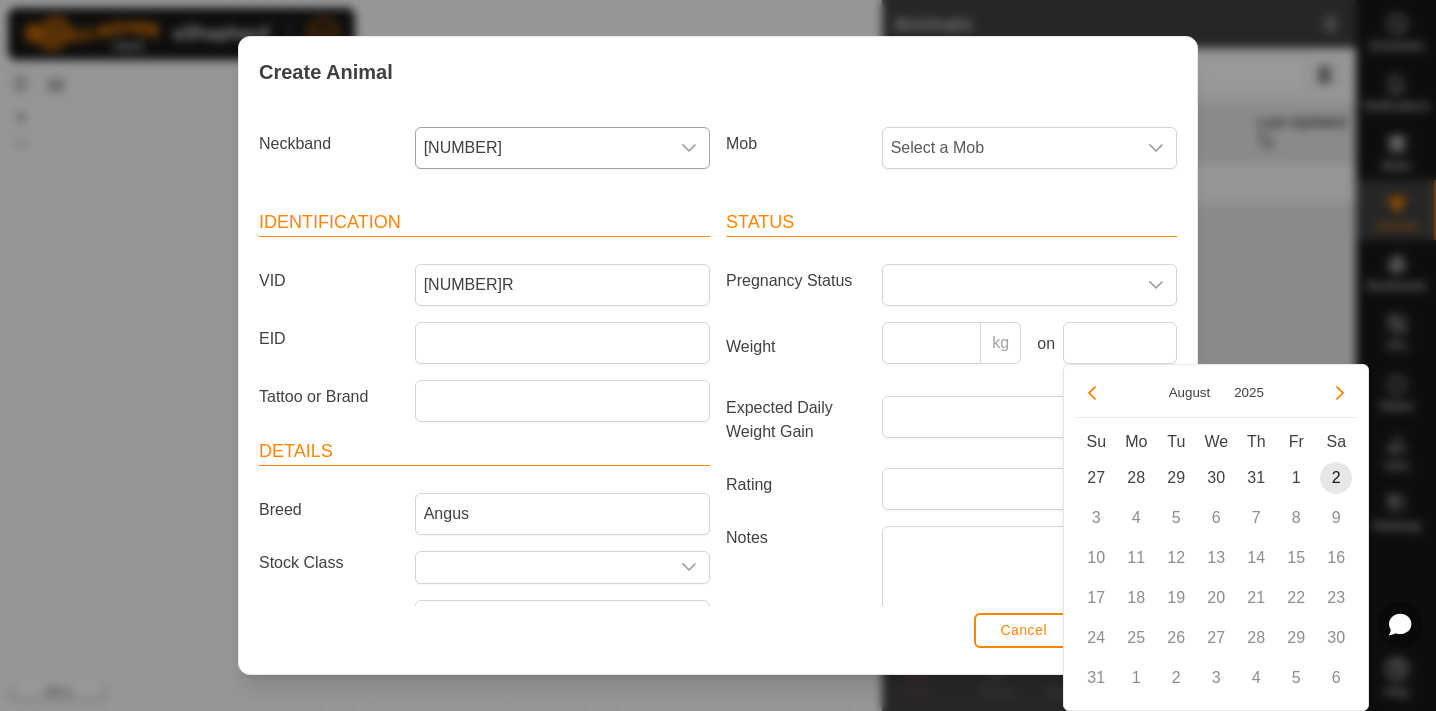 click on "Status Pregnancy Status   Weight kg on Expected Daily Weight Gain kg Rating LSU Notes" at bounding box center (951, 428) 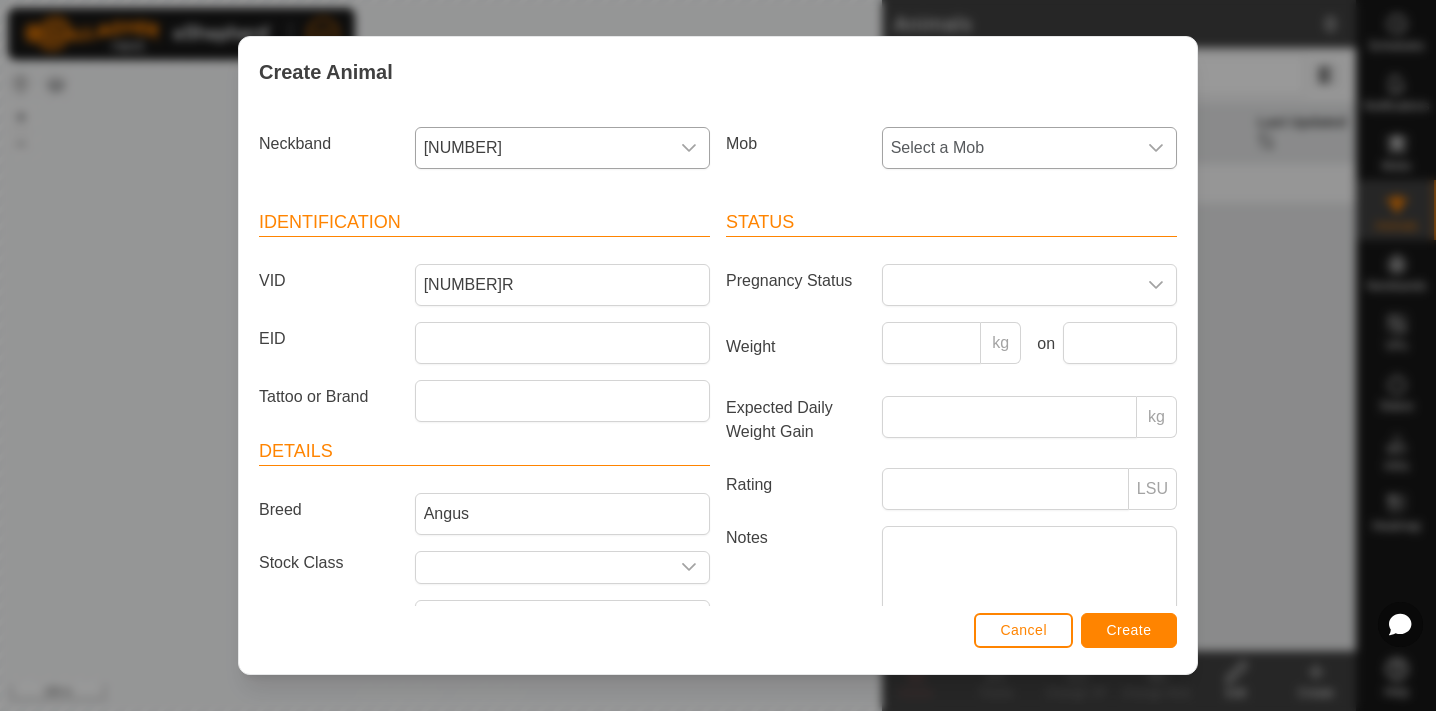 click on "Select a Mob" at bounding box center (1009, 148) 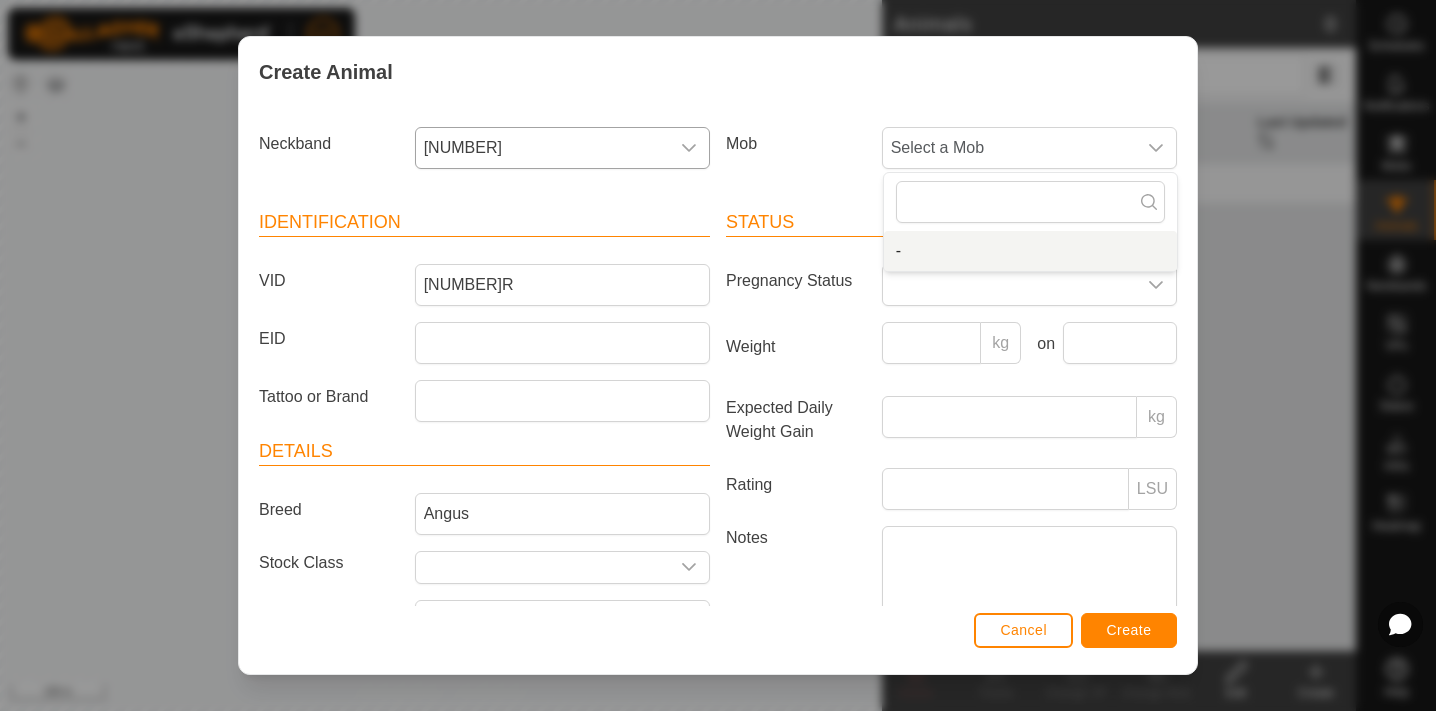 click on "Cancel" at bounding box center (1023, 630) 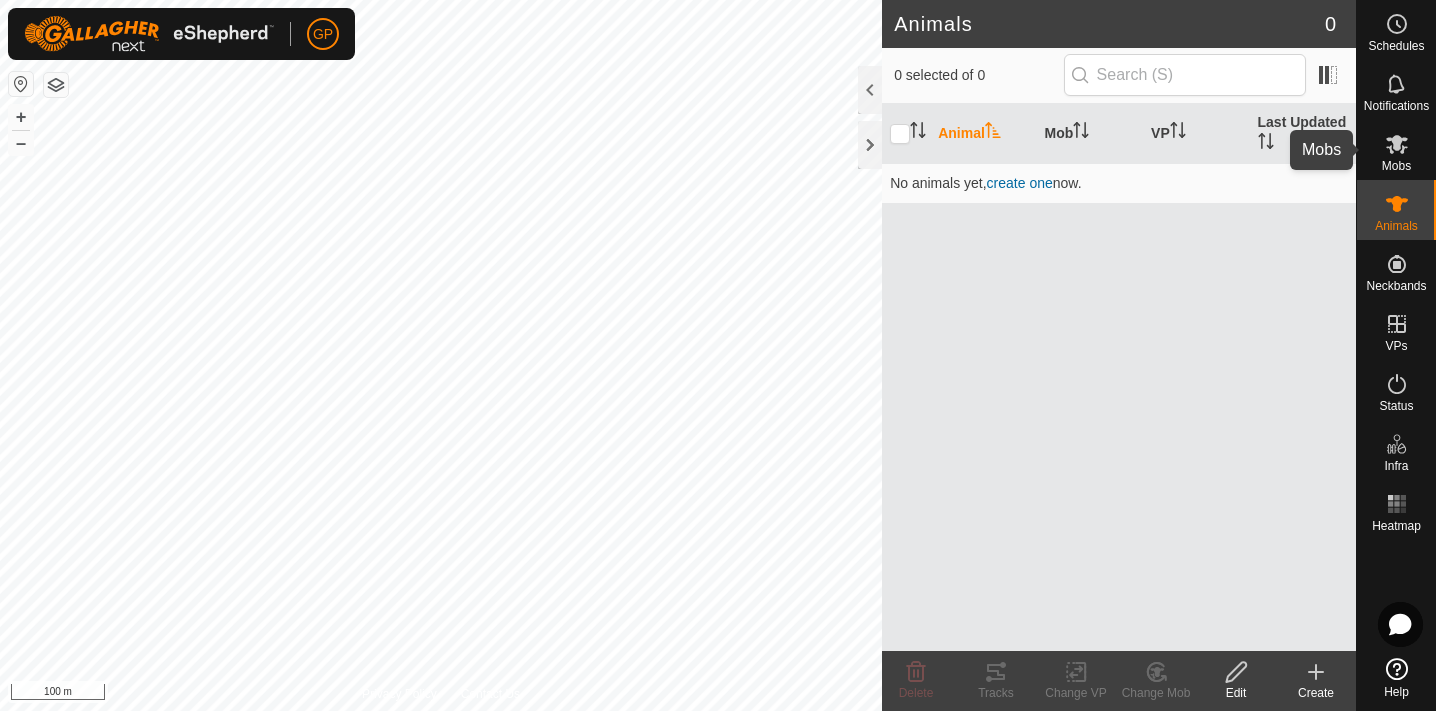 click 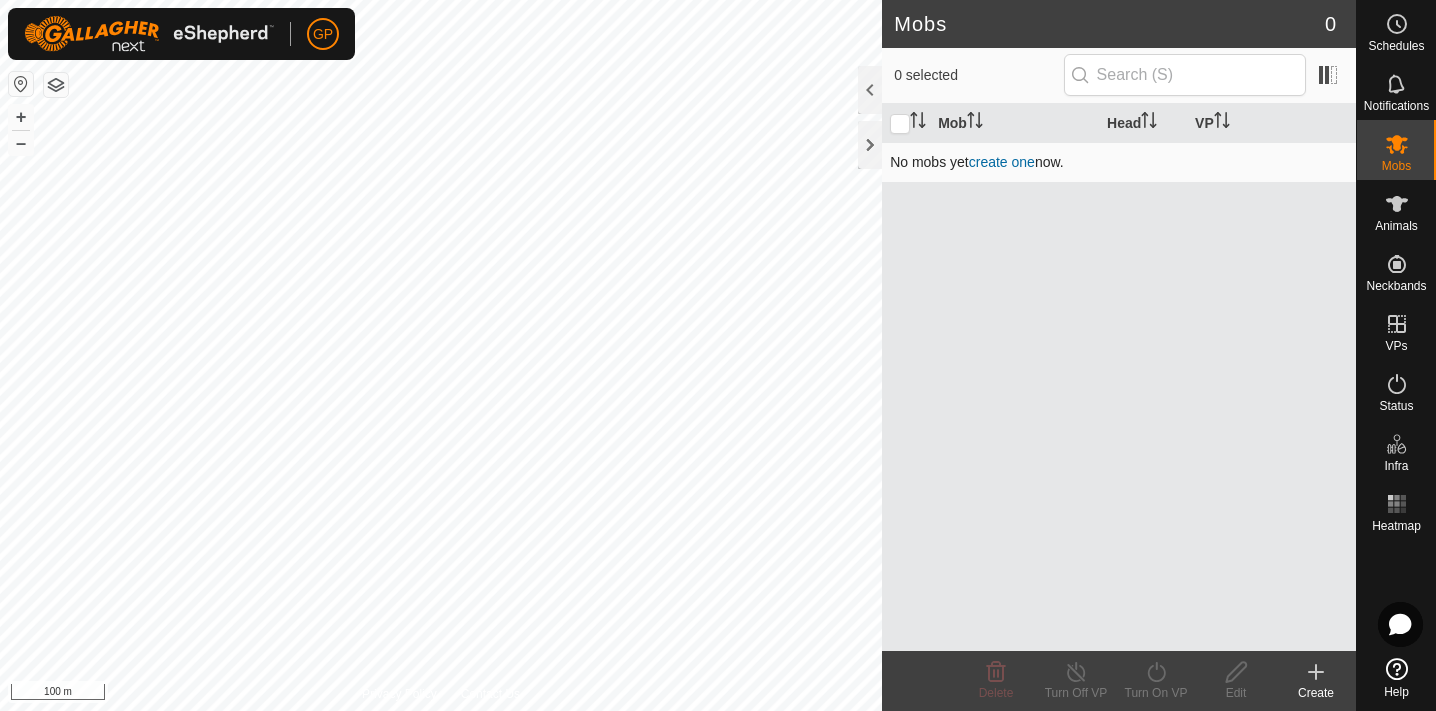 click on "create one" at bounding box center [1002, 162] 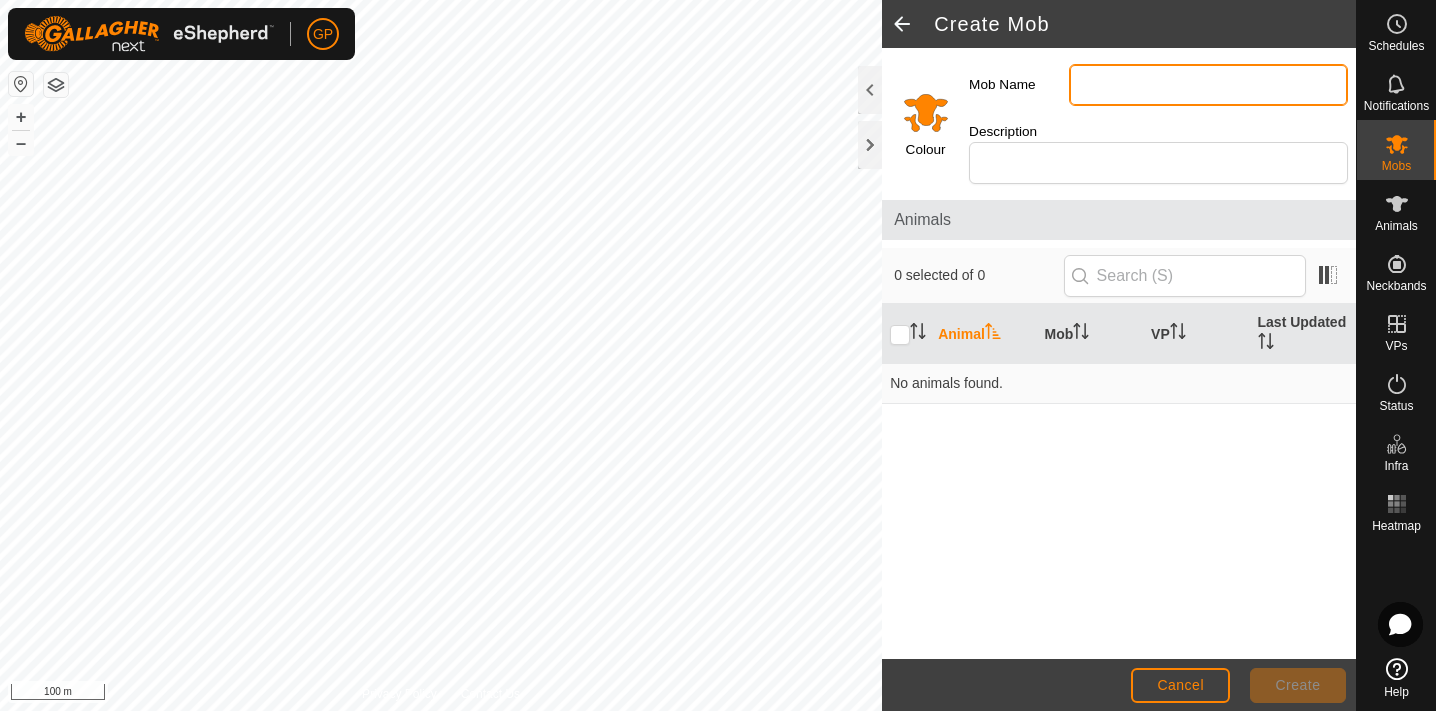 click on "Mob Name" at bounding box center [1208, 85] 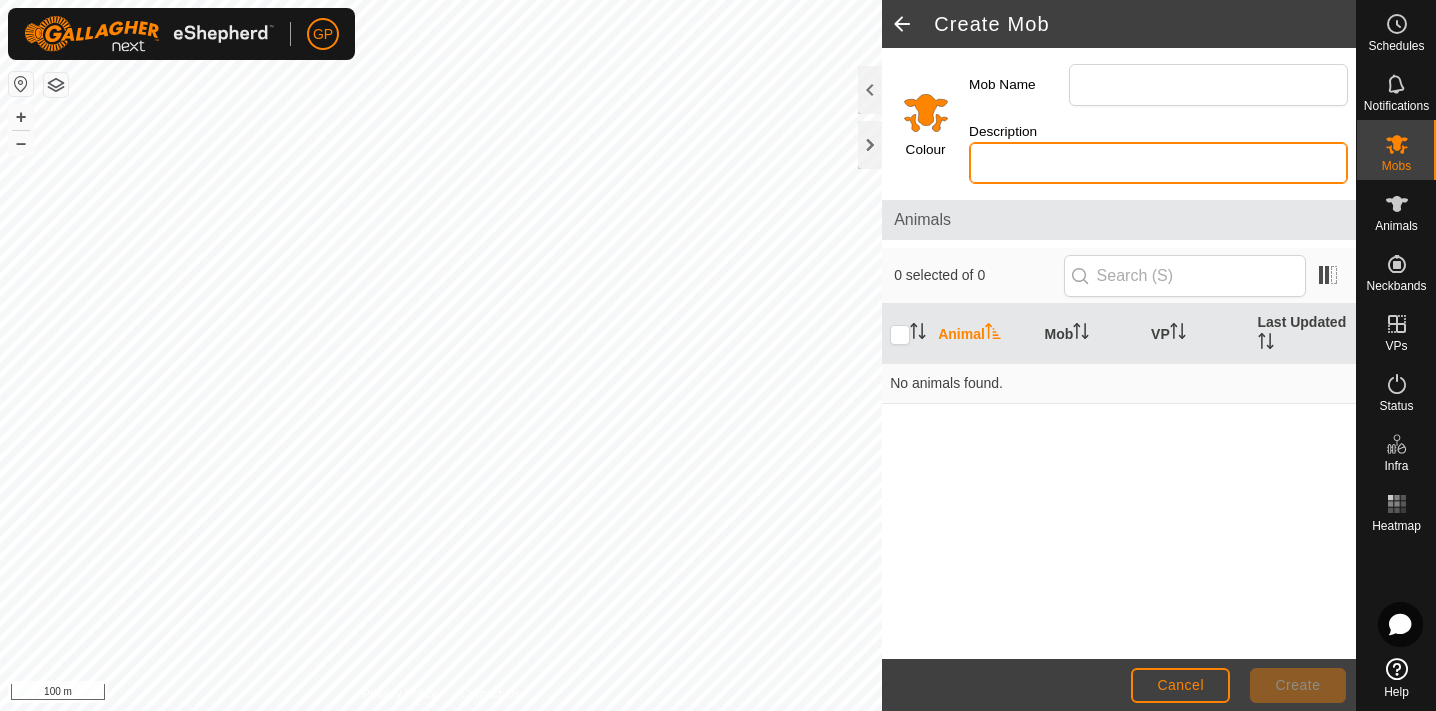 click on "Description" 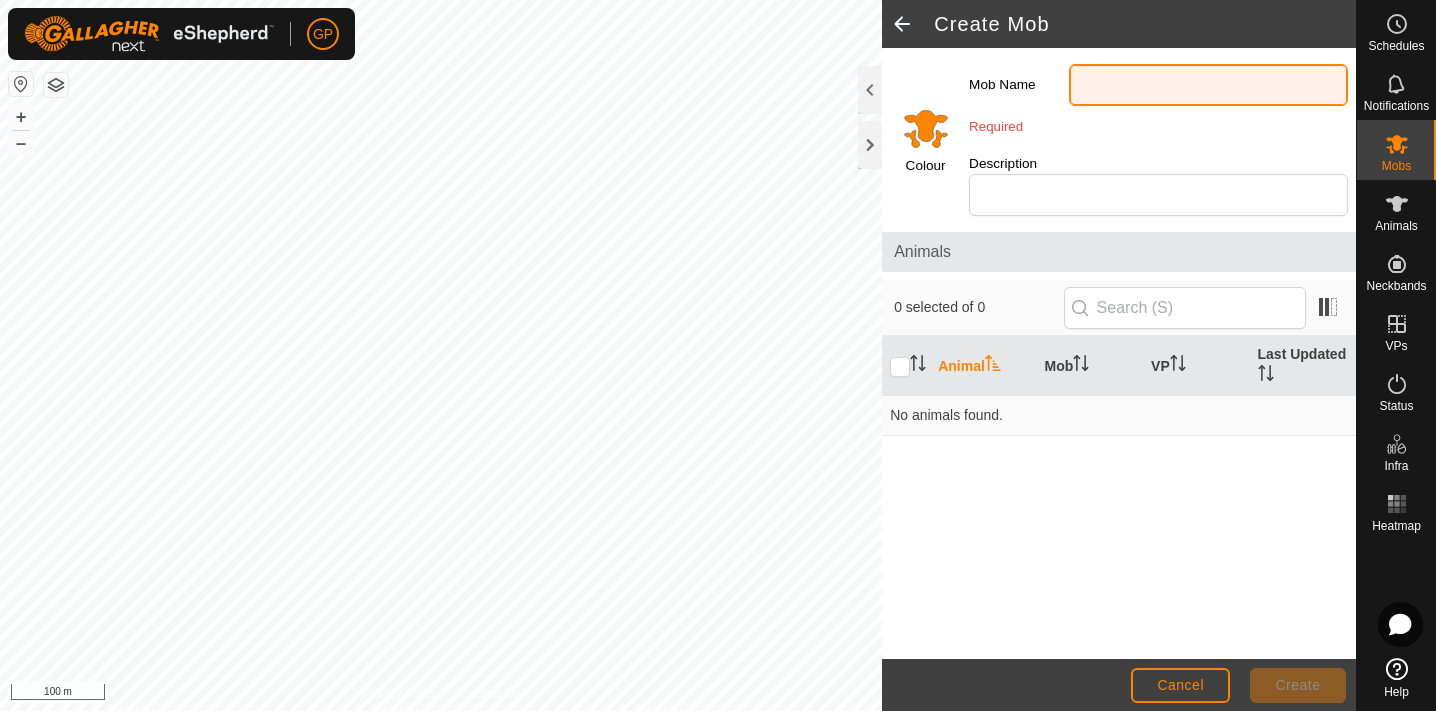 click on "Mob Name" at bounding box center (1208, 85) 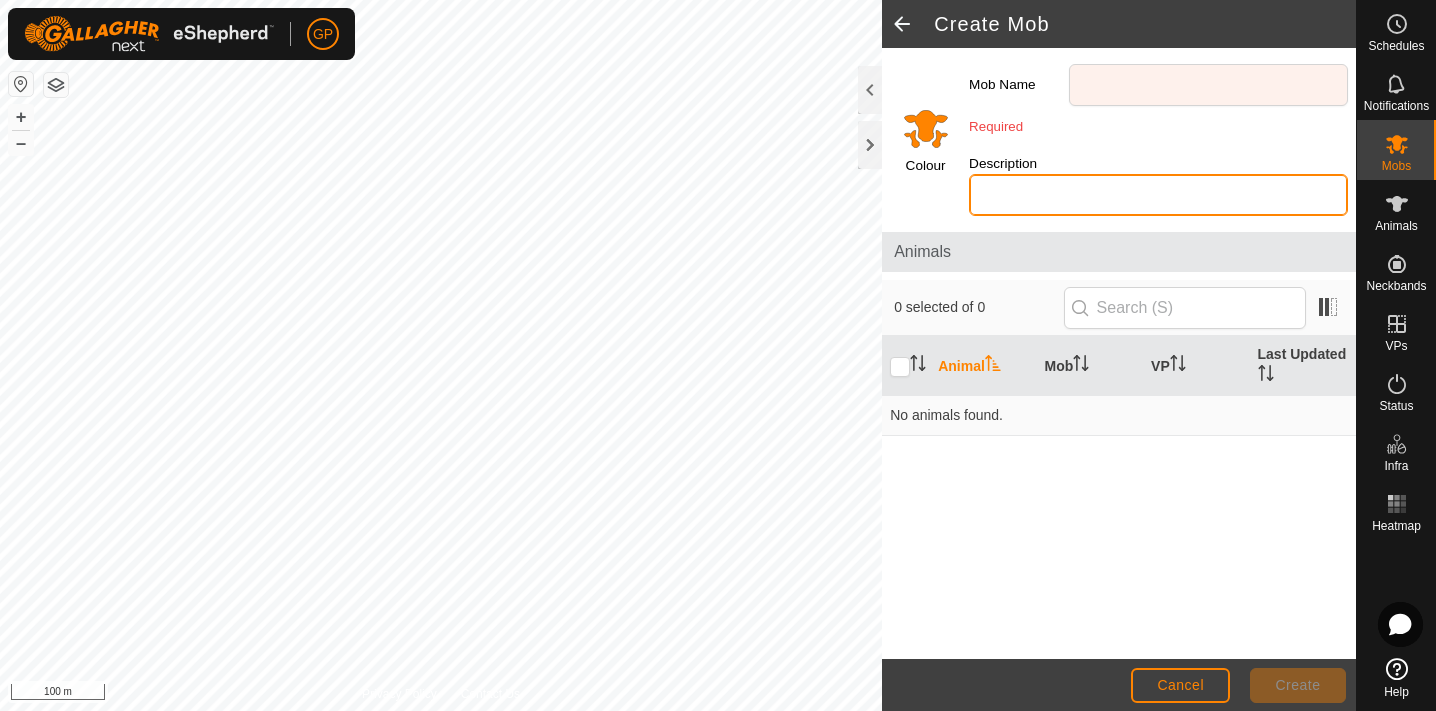 click on "Description" at bounding box center (1158, 195) 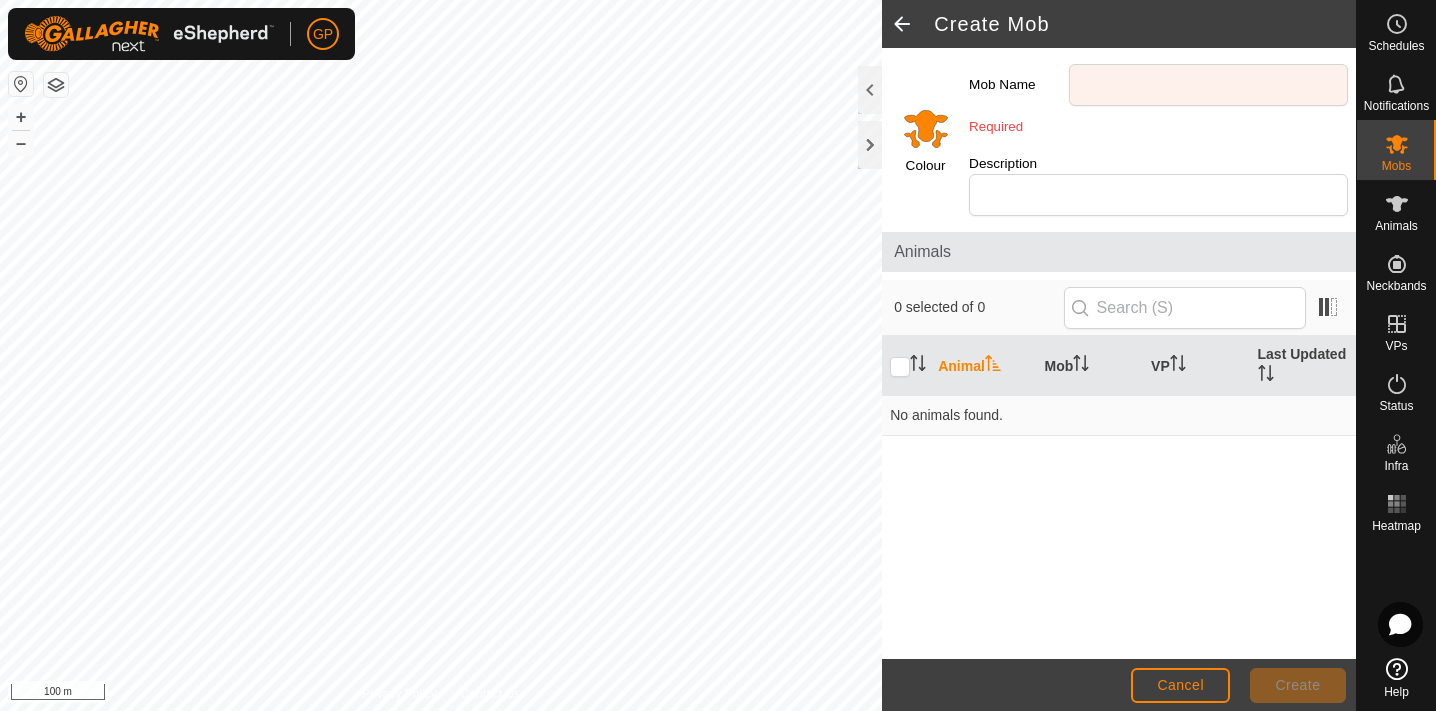 click on "Mob Name Required" 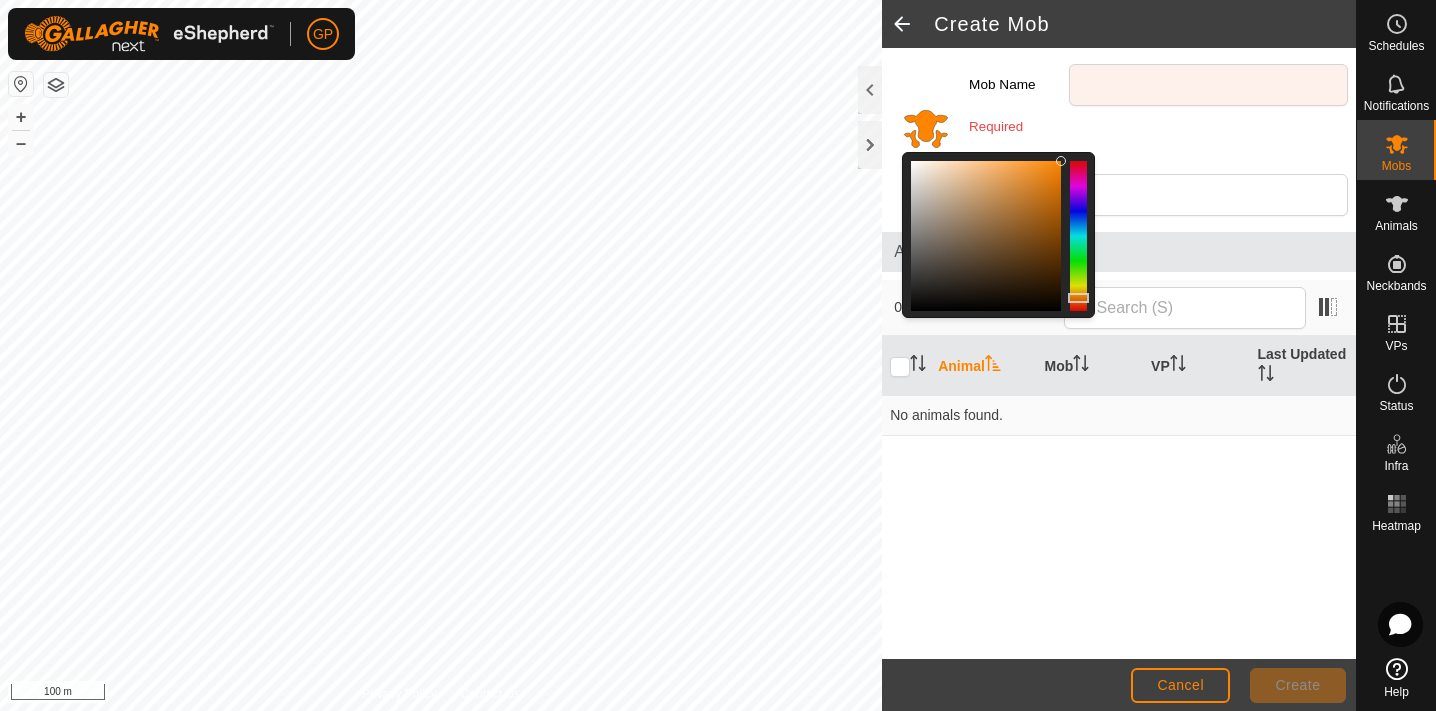 click on "Required" 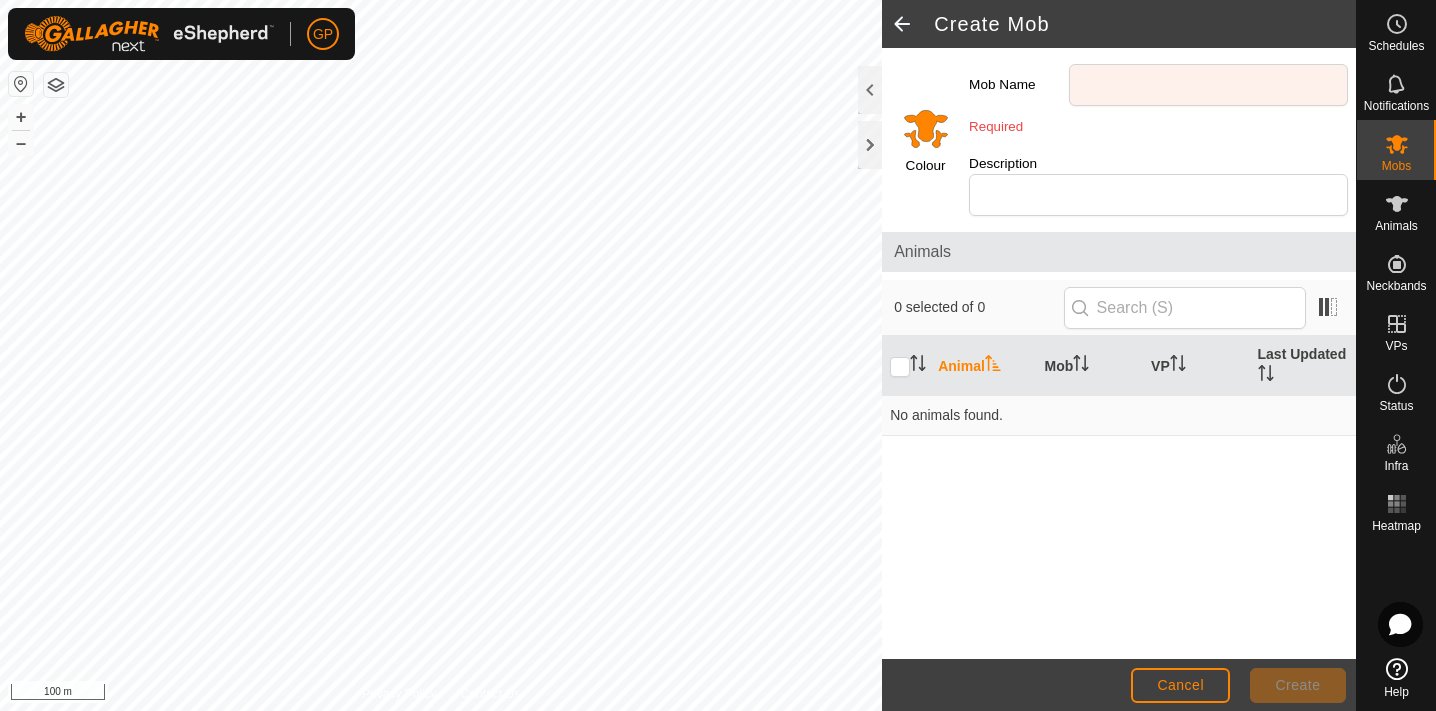 click 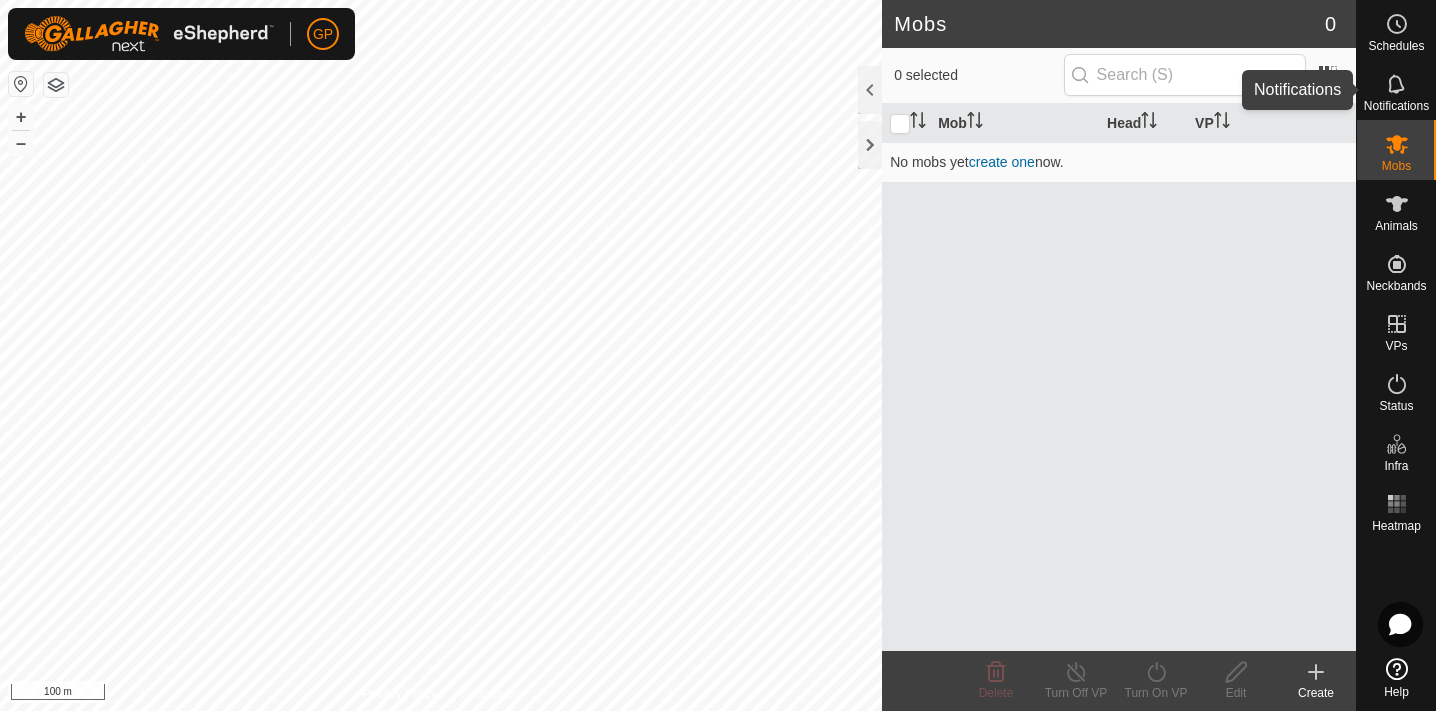 click 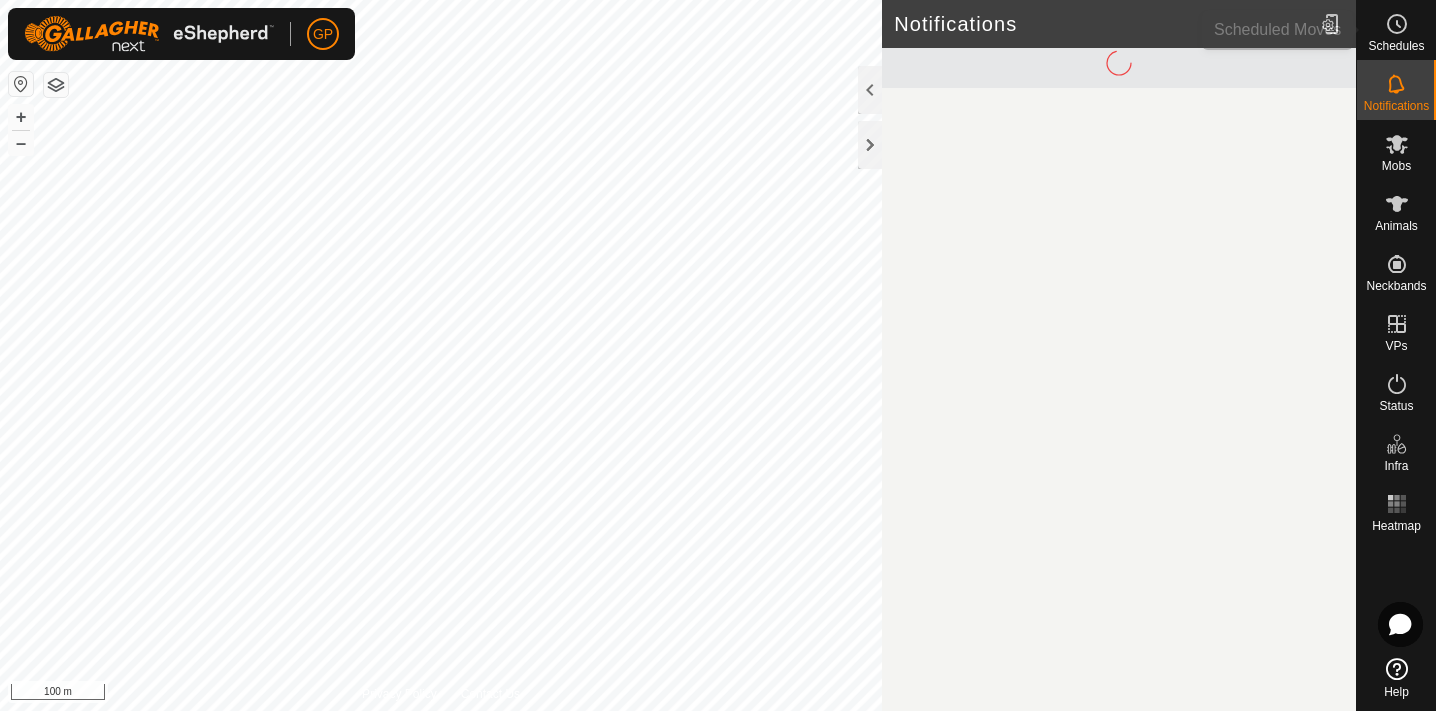 click on "Schedules" at bounding box center [1396, 46] 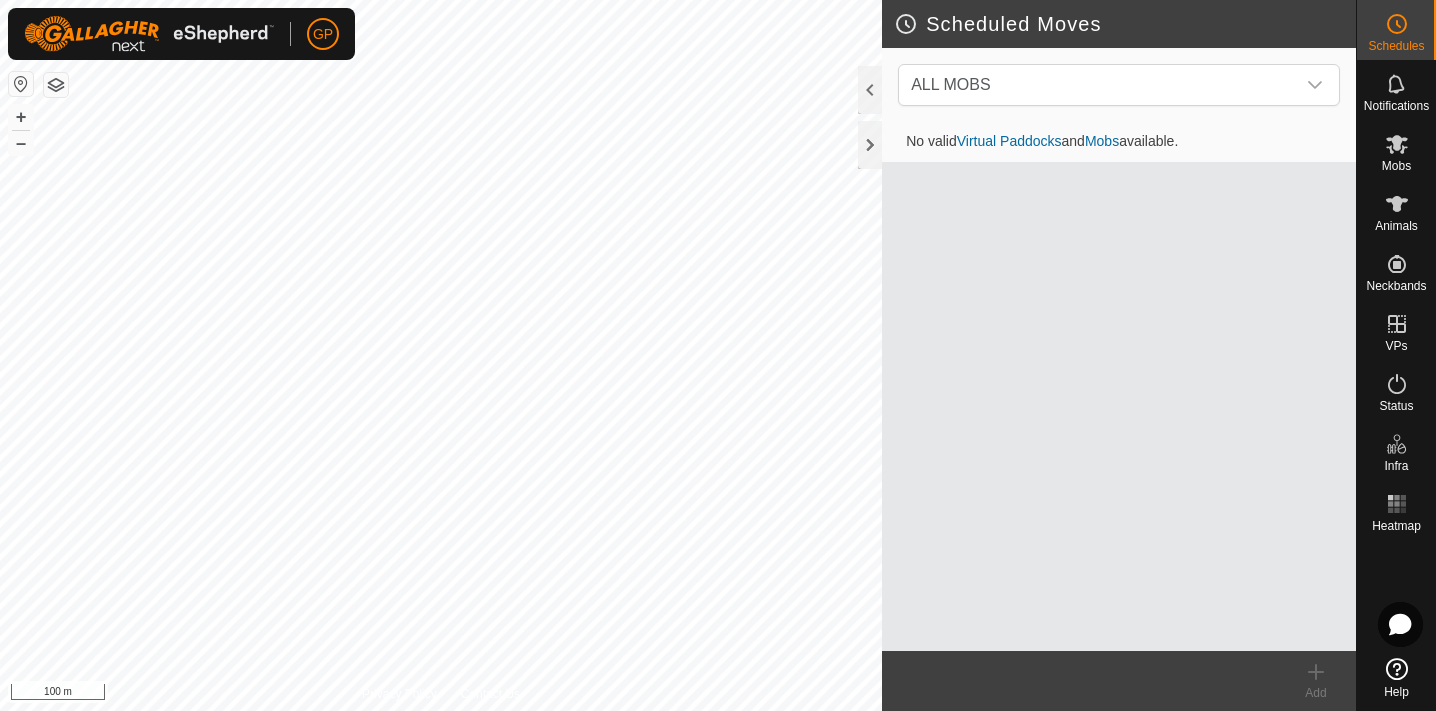 click on "ALL MOBS" 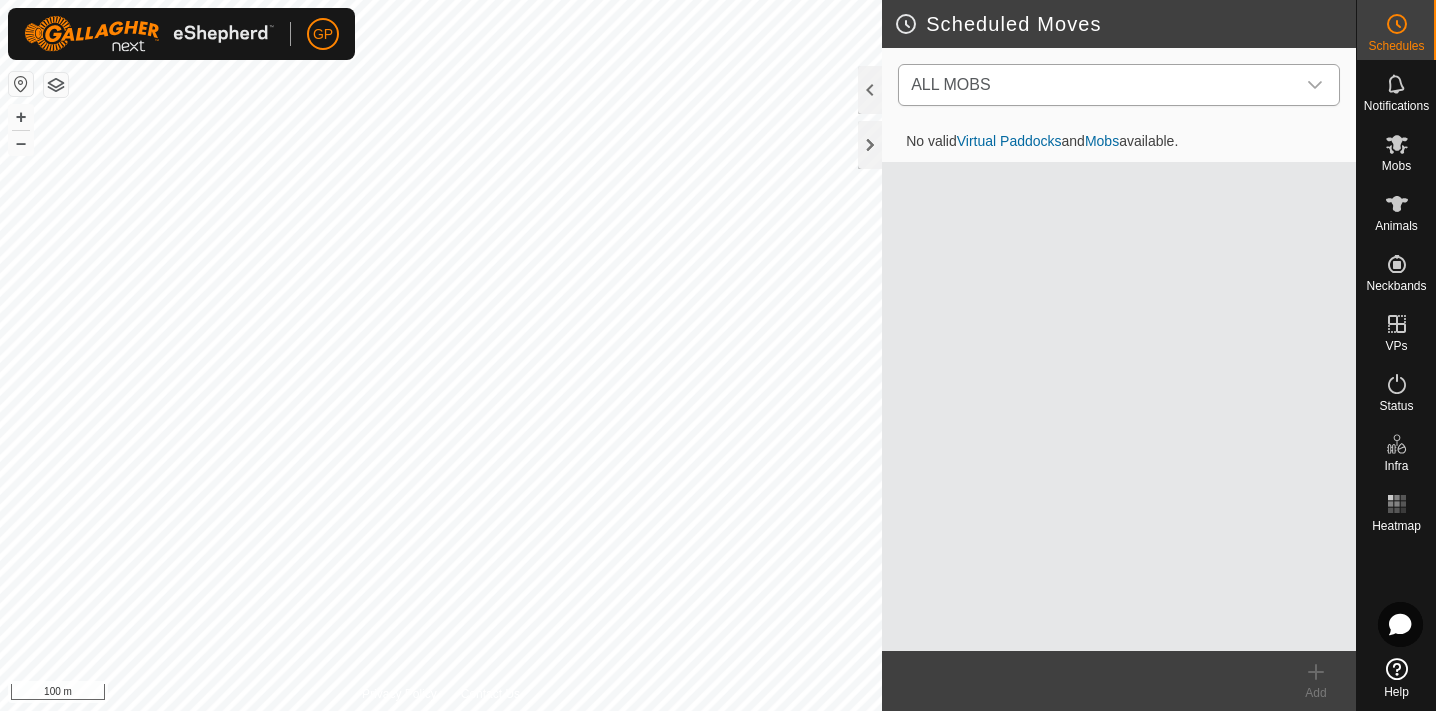 click on "ALL MOBS" at bounding box center [1099, 85] 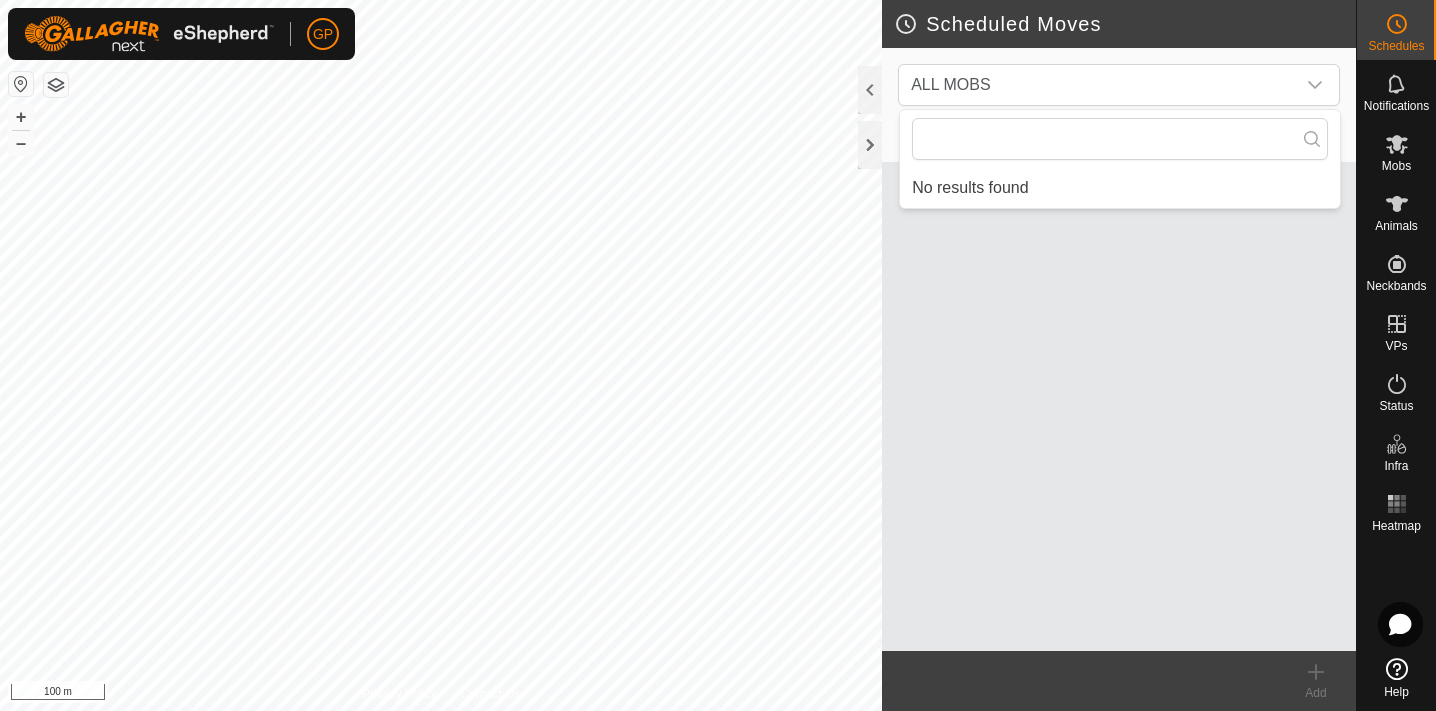 click on "No valid  Virtual Paddocks  and  Mobs  available." at bounding box center [1119, 386] 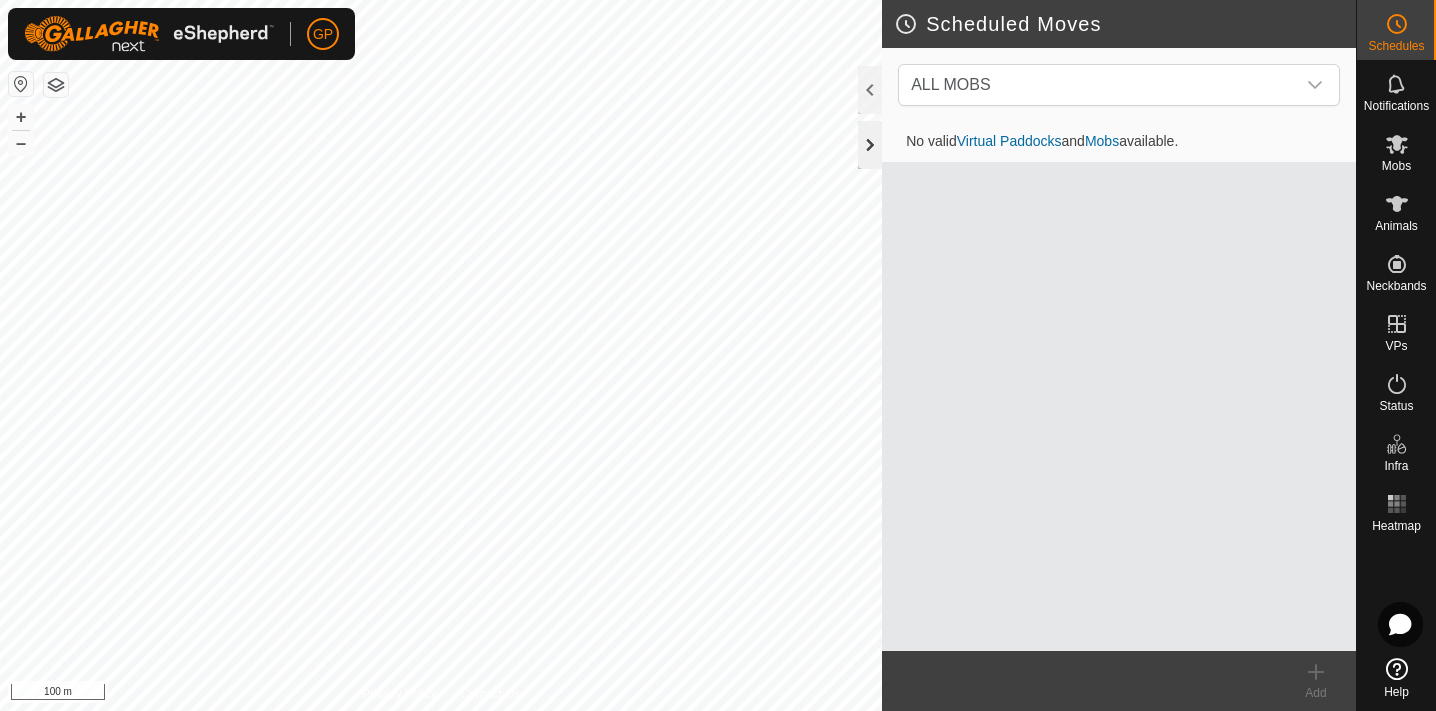 click 